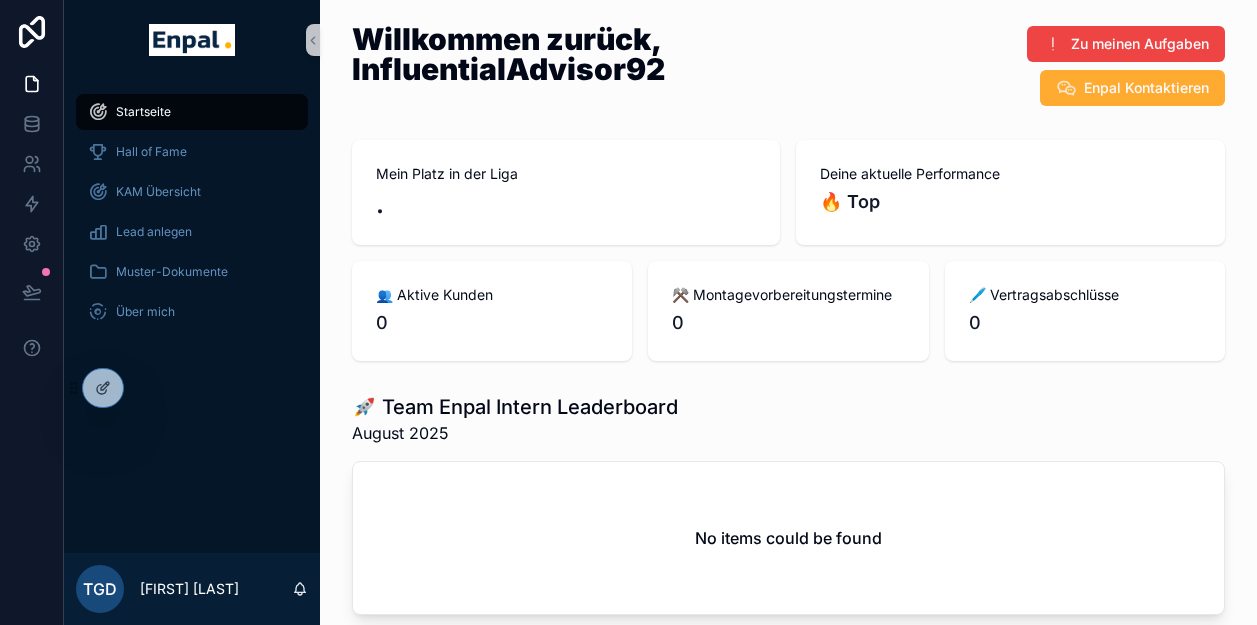 scroll, scrollTop: 0, scrollLeft: 0, axis: both 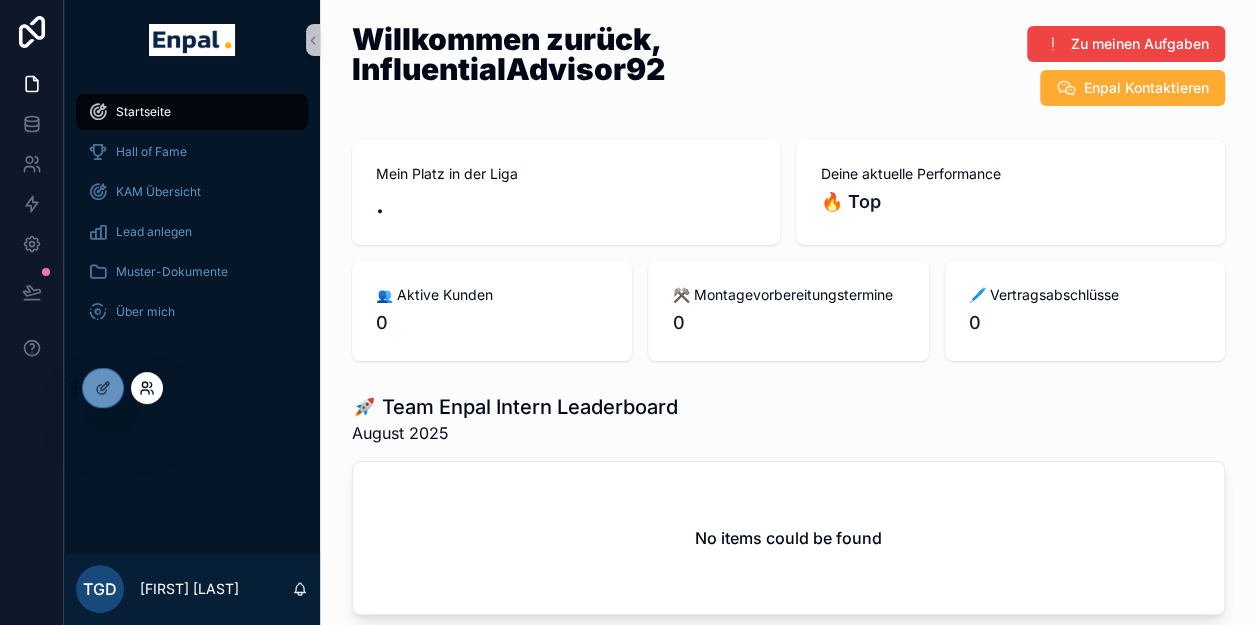 click 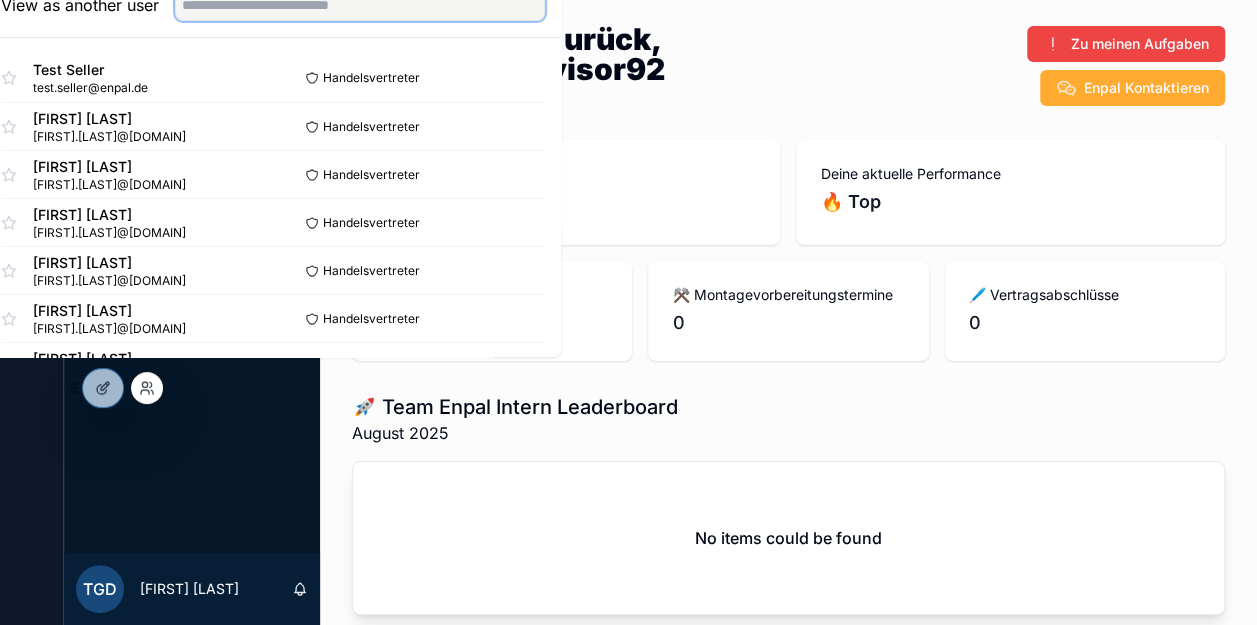 click at bounding box center (360, 5) 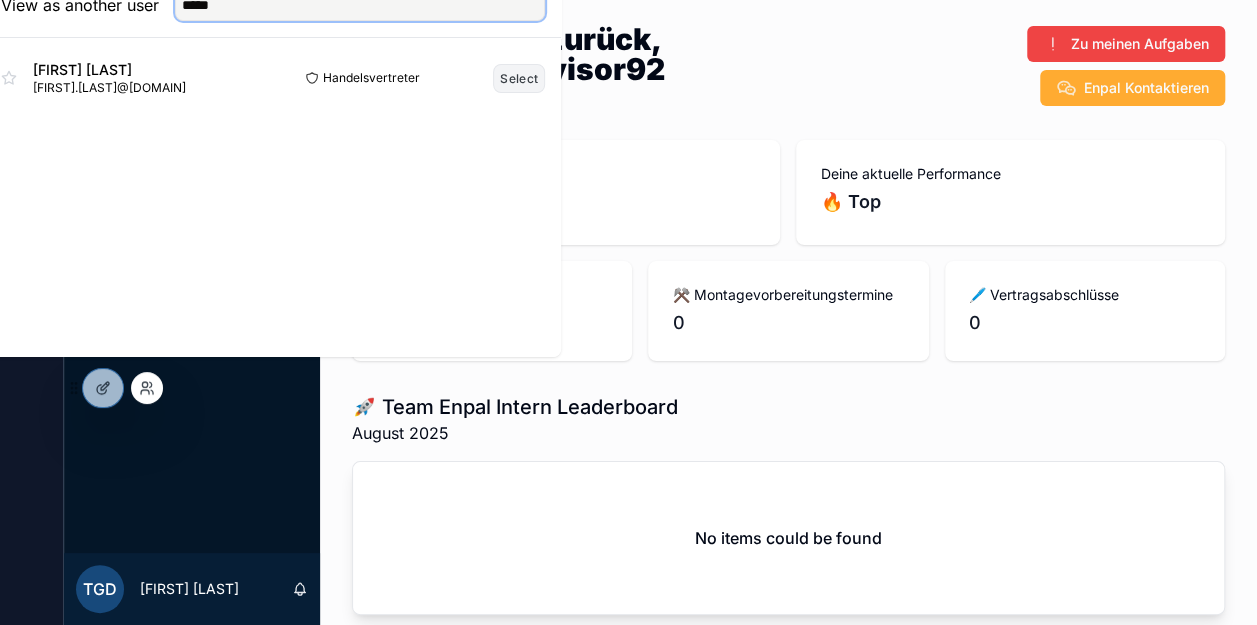 type on "*****" 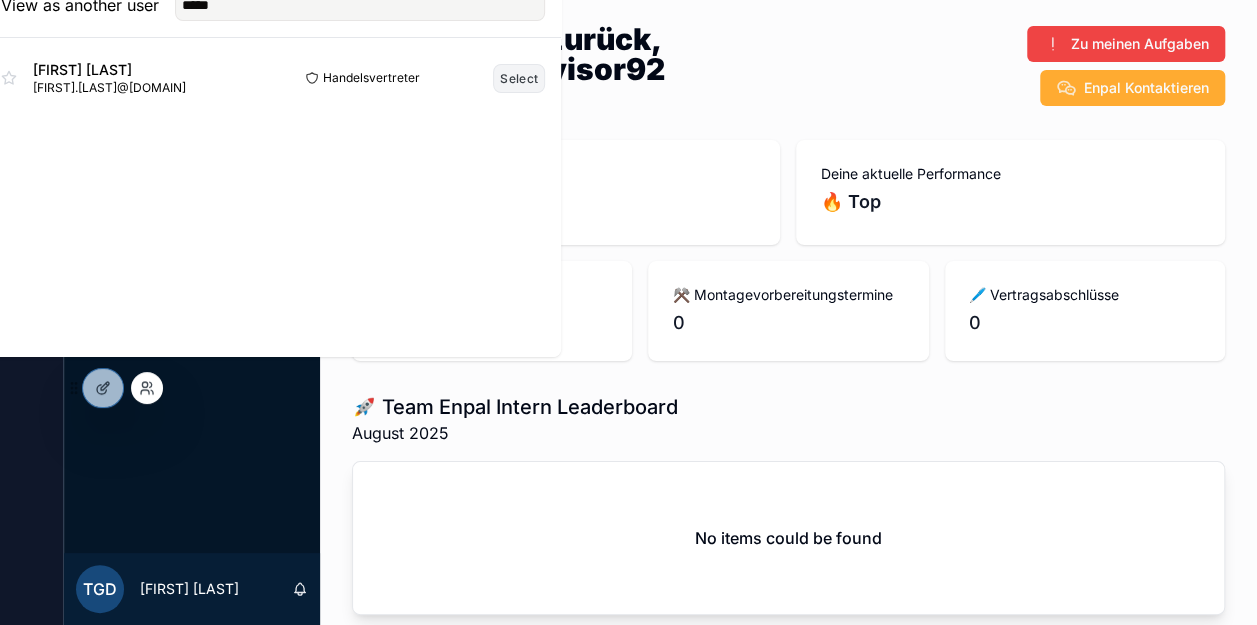 click on "Select" at bounding box center (519, 78) 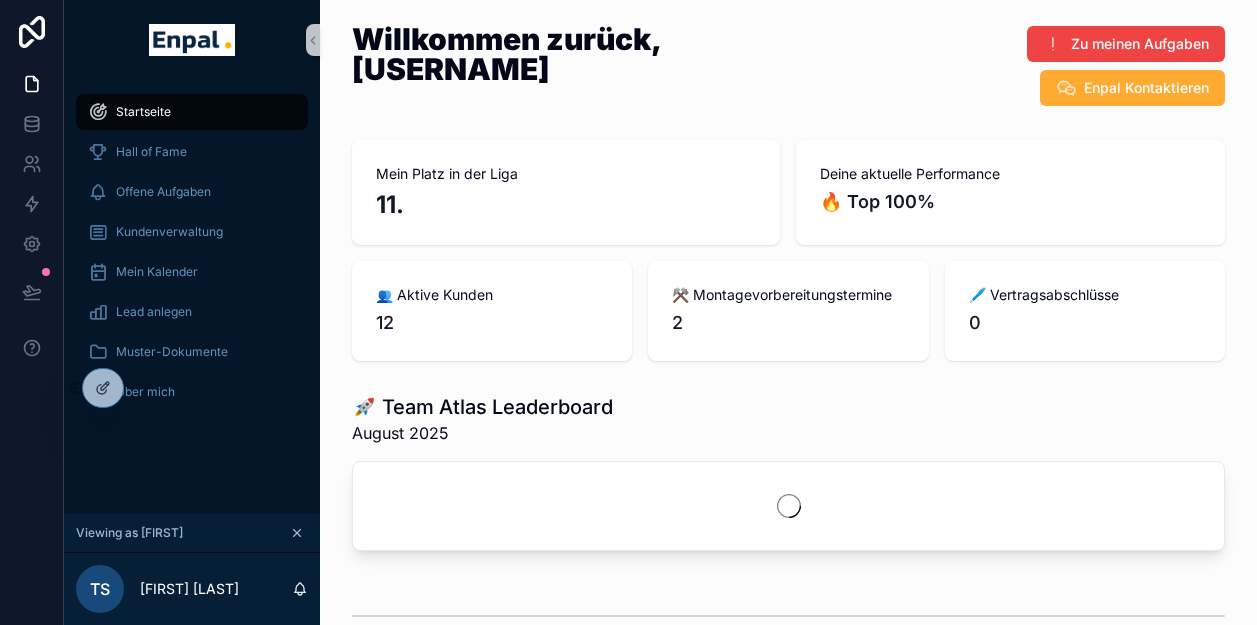 scroll, scrollTop: 0, scrollLeft: 0, axis: both 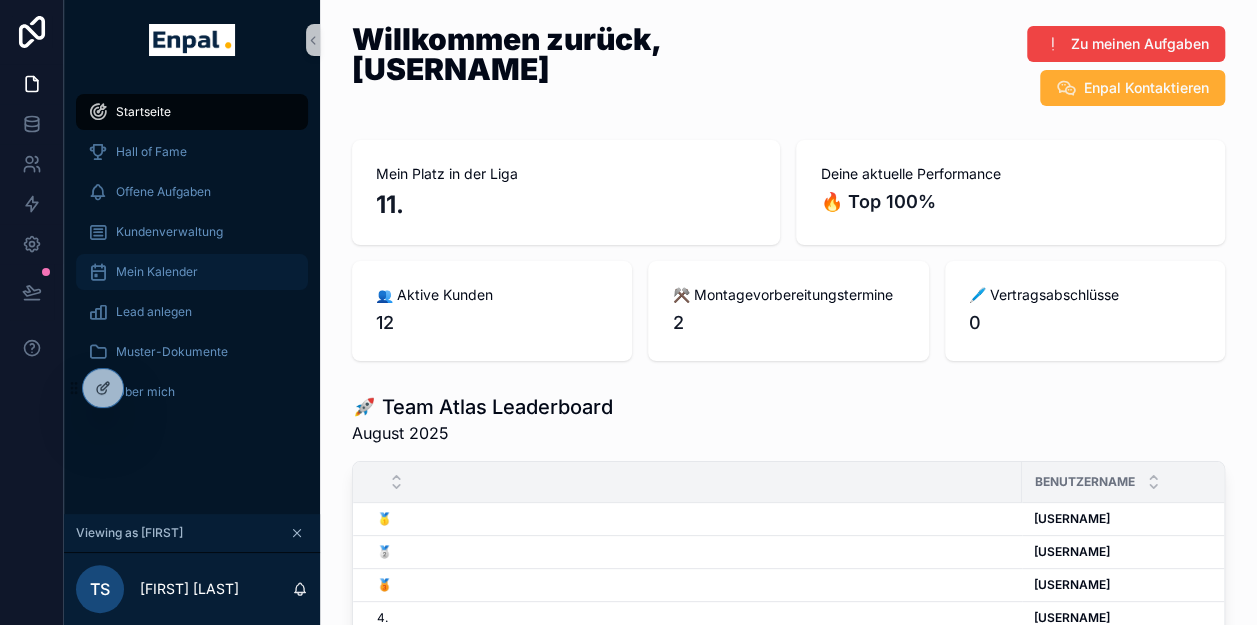 click on "Mein Kalender" at bounding box center (157, 272) 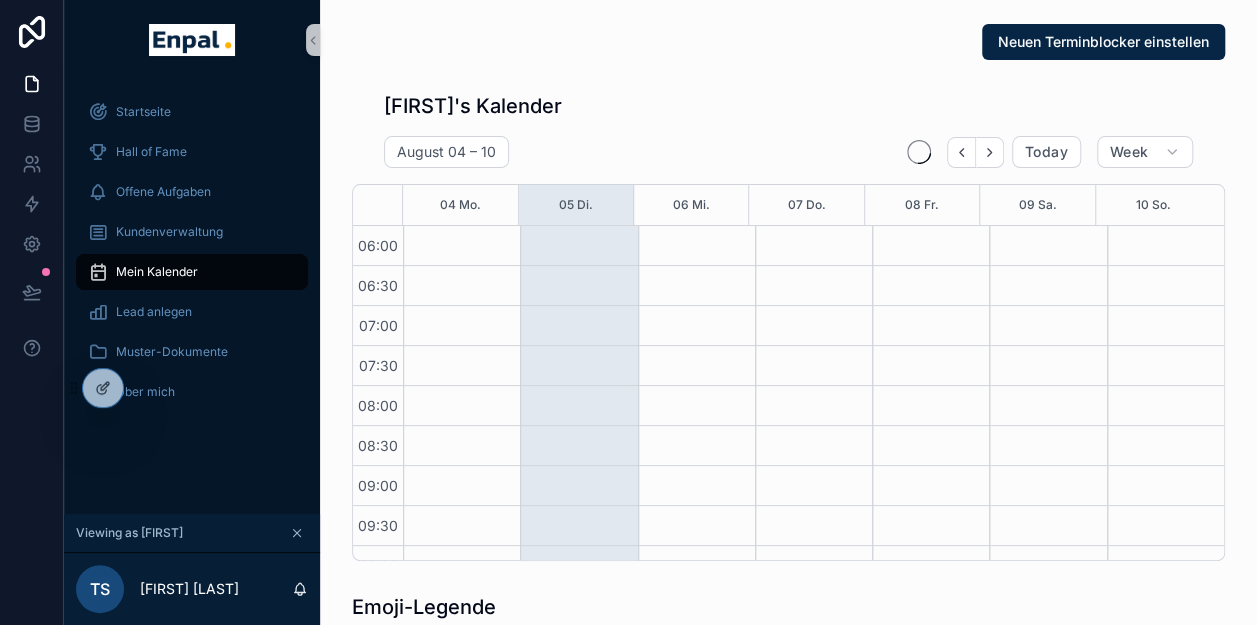 scroll, scrollTop: 0, scrollLeft: 0, axis: both 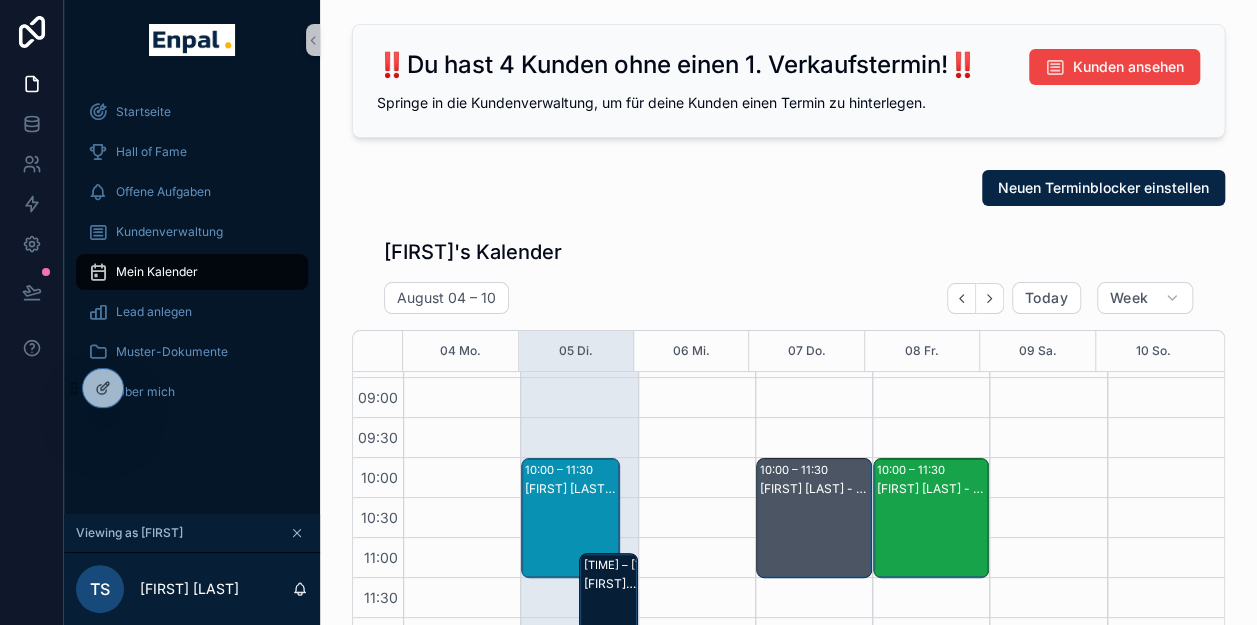 click on "➡️Josef Leinenbach - 2. VG" at bounding box center [815, 489] 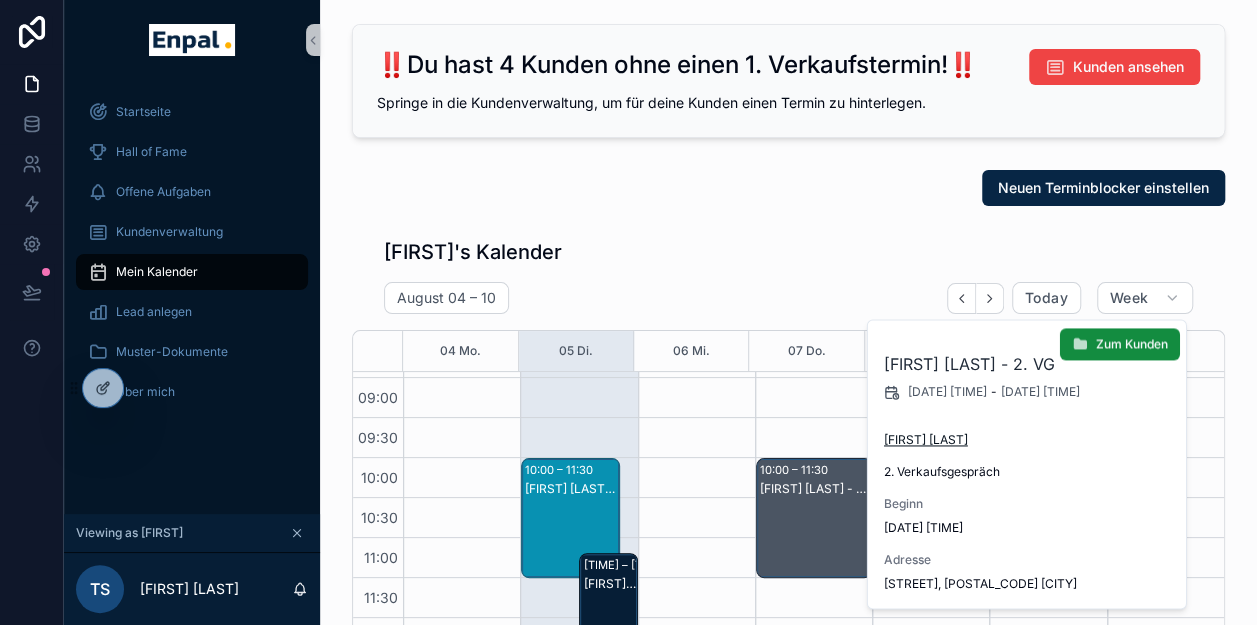 click on "[FIRST] [LAST]" at bounding box center (926, 440) 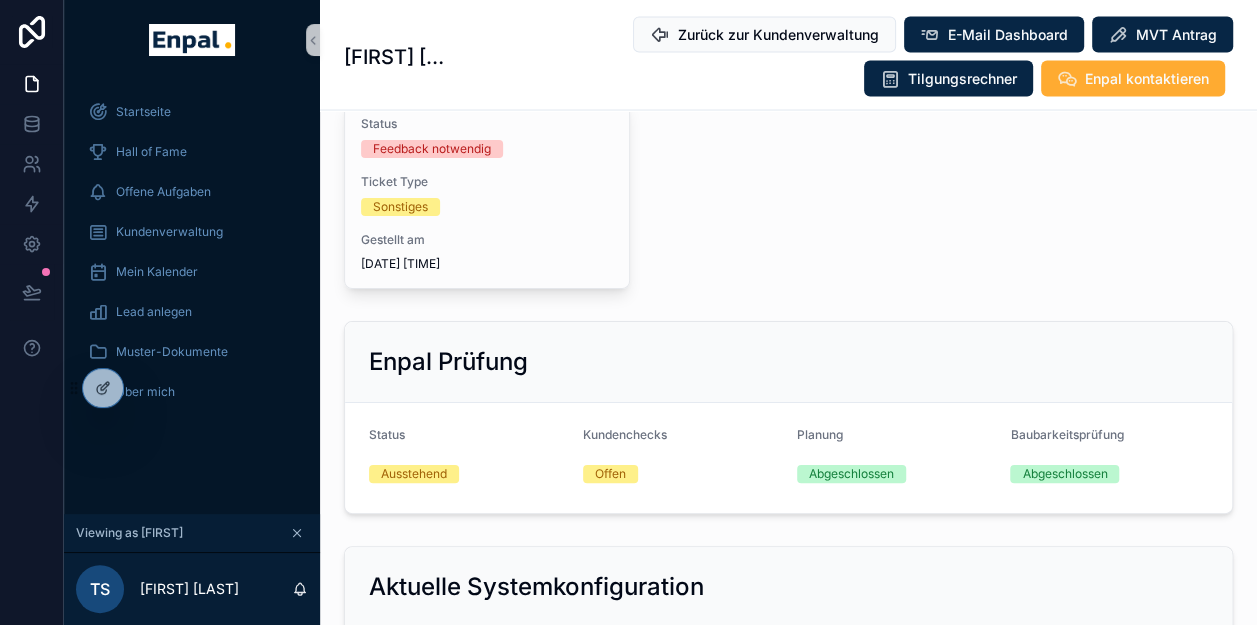 scroll, scrollTop: 1800, scrollLeft: 0, axis: vertical 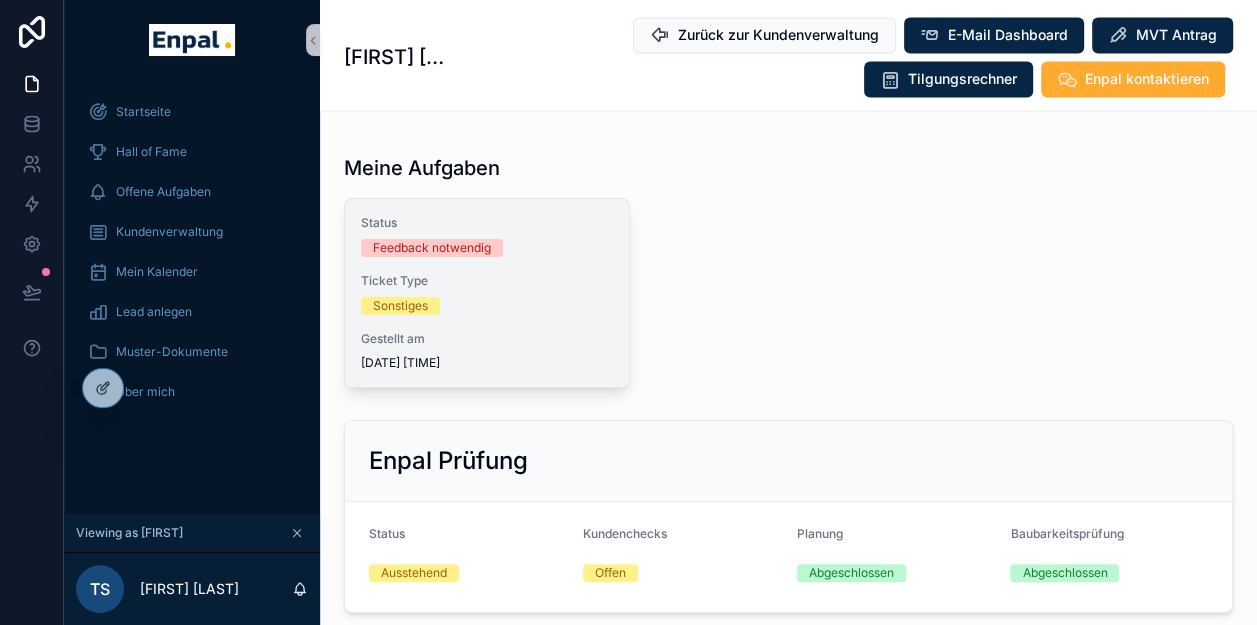 click on "Feedback notwendig" at bounding box center [487, 248] 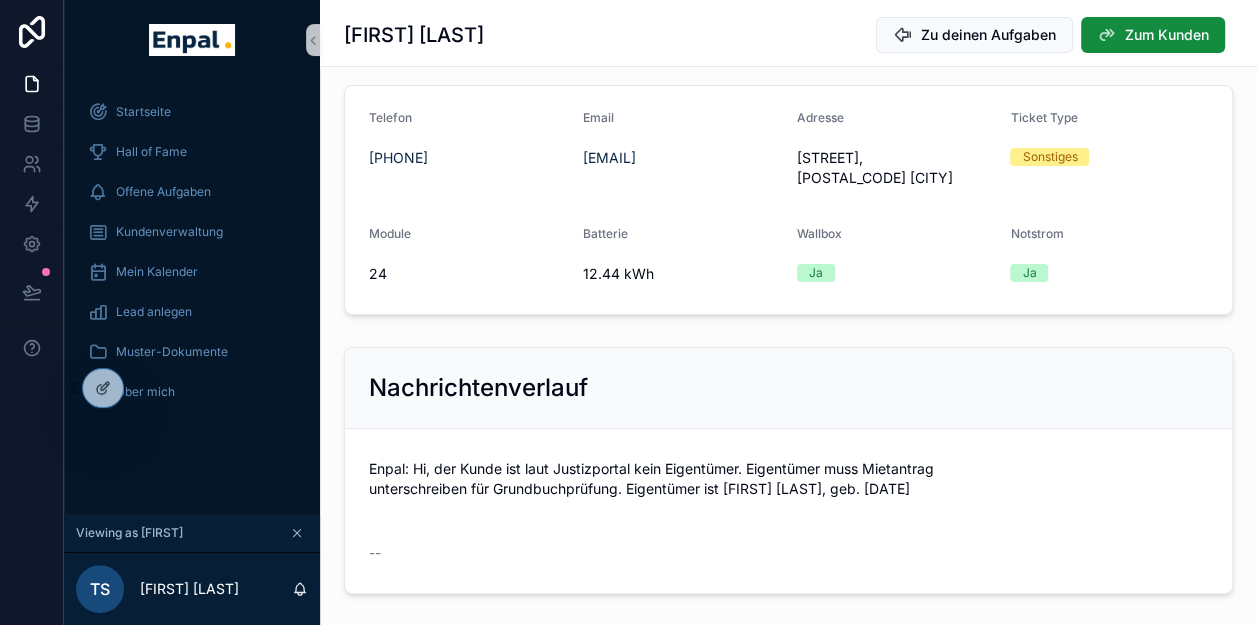 scroll, scrollTop: 290, scrollLeft: 0, axis: vertical 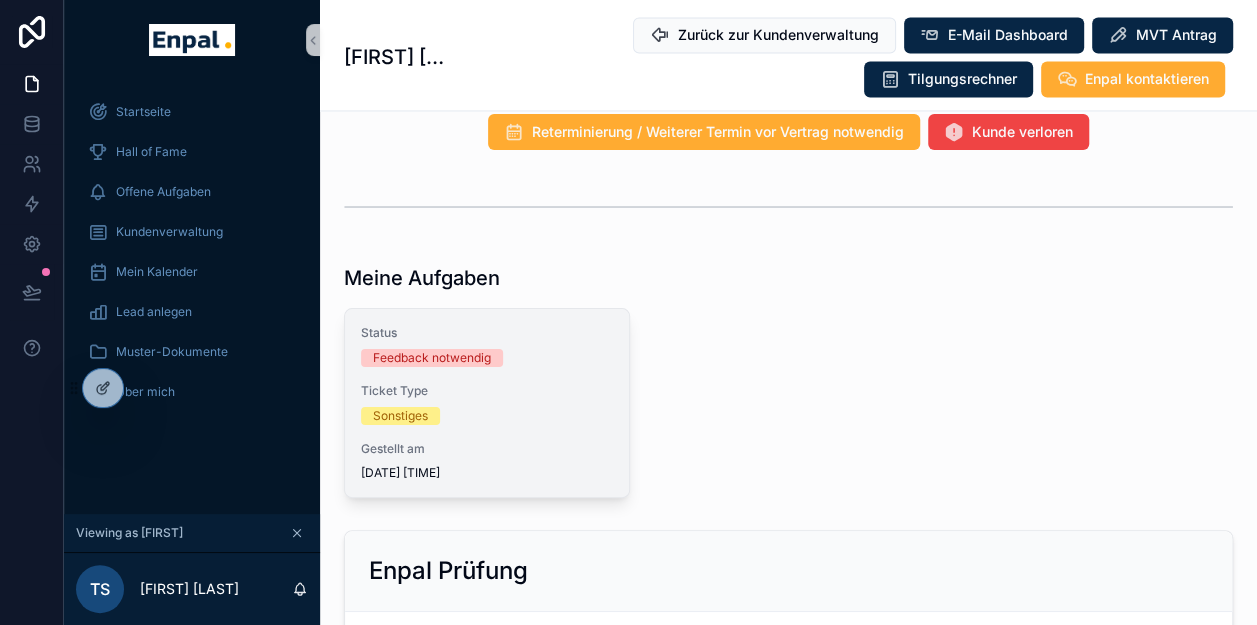 click on "Ticket Type Sonstiges" at bounding box center [487, 404] 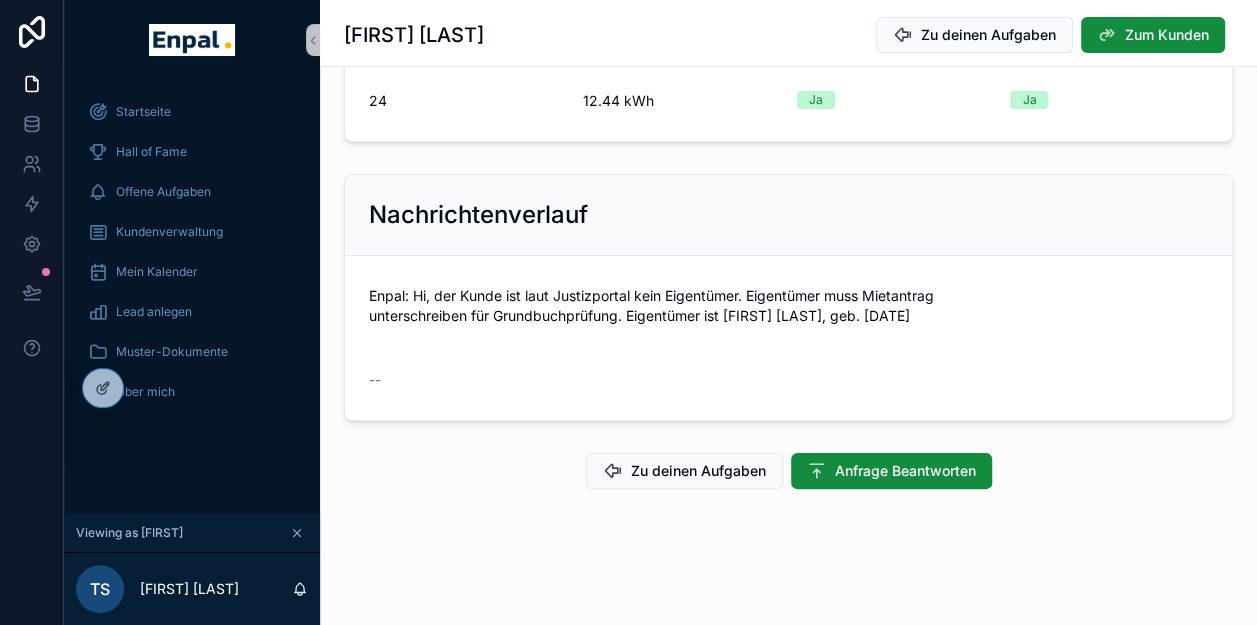 scroll, scrollTop: 290, scrollLeft: 0, axis: vertical 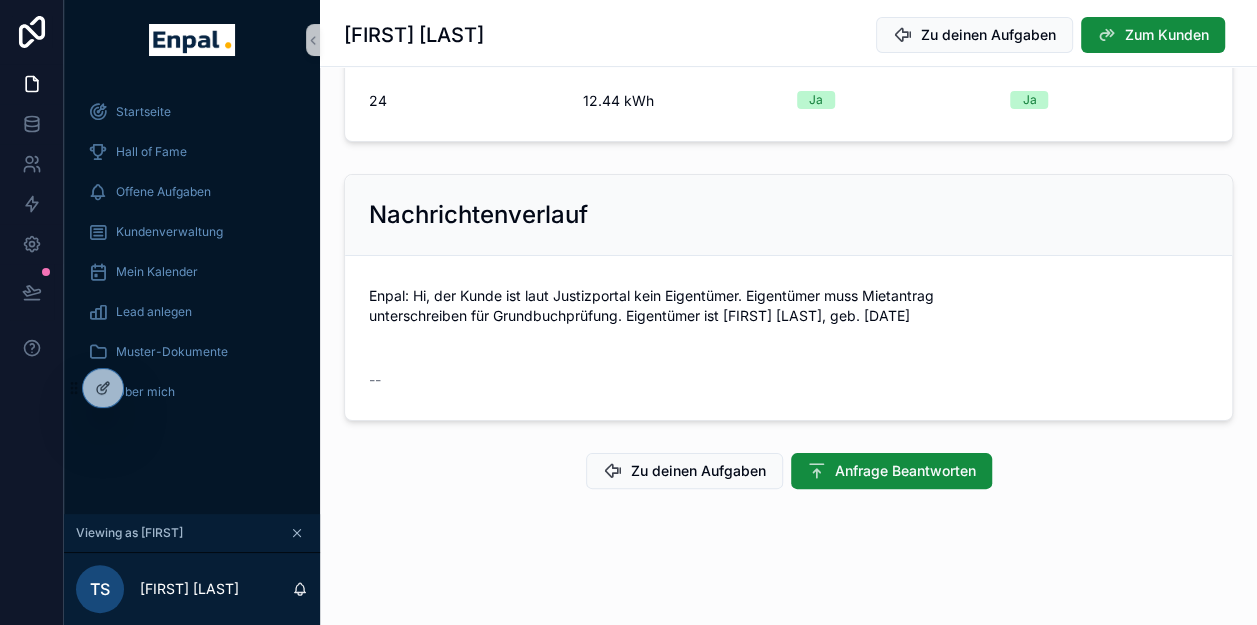 click on "Telefon +49 1575 6241616 Email josef-leinenbach@t-online.de Adresse Walpershofer Straße 15a, 66265 Heusweiler Ticket Type Sonstiges Module 24 Batterie 12.44 kWh Wallbox Ja Notstrom Ja" at bounding box center (788, 27) 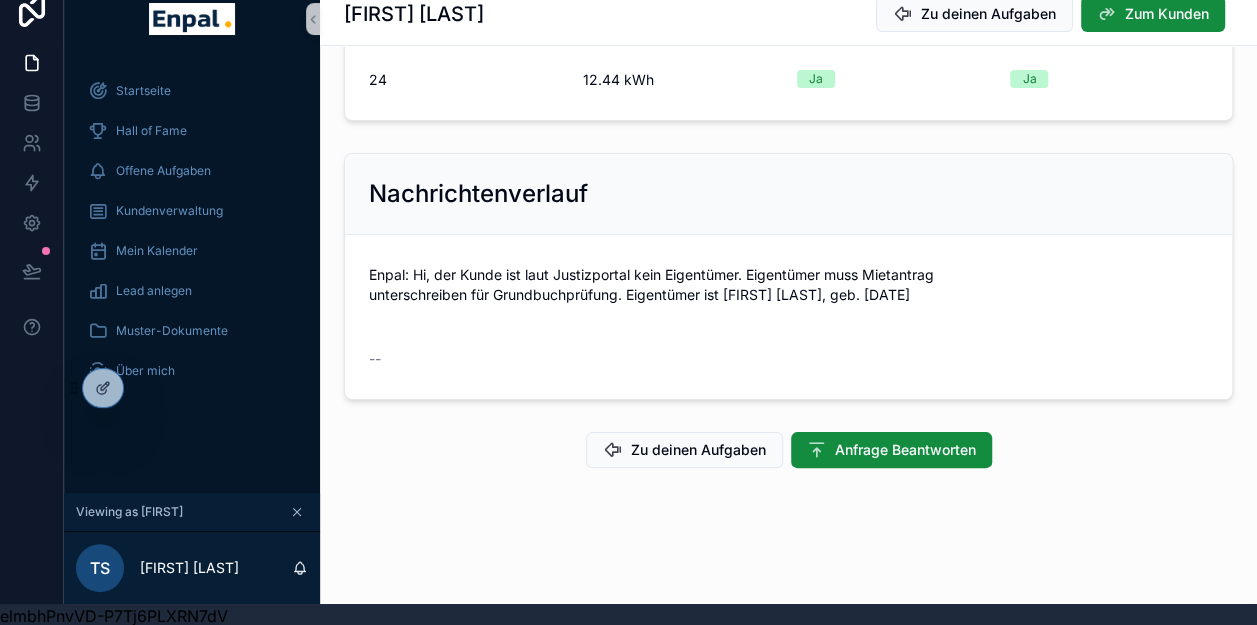 scroll, scrollTop: 39, scrollLeft: 0, axis: vertical 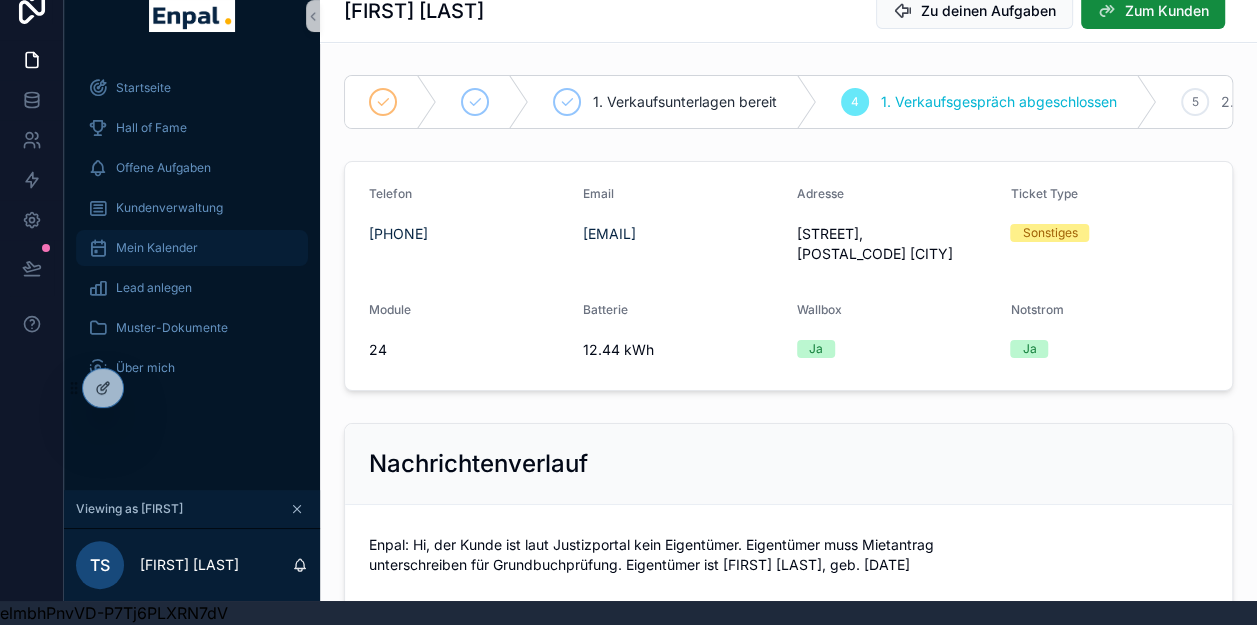 click on "Mein Kalender" at bounding box center (192, 248) 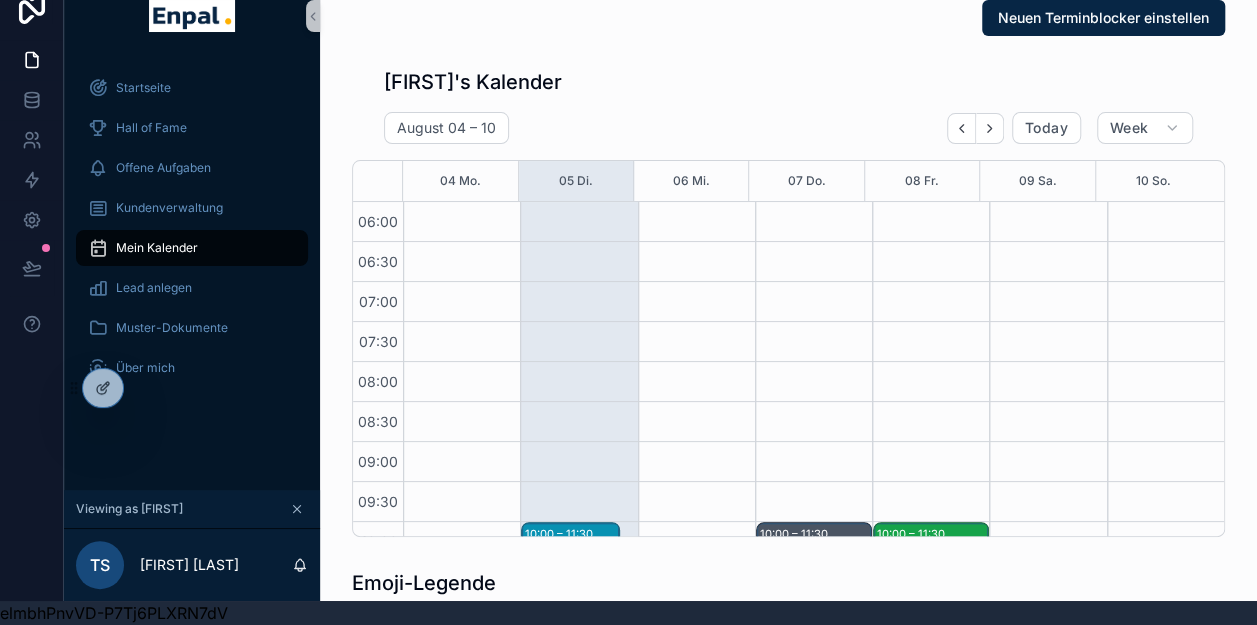 scroll, scrollTop: 480, scrollLeft: 0, axis: vertical 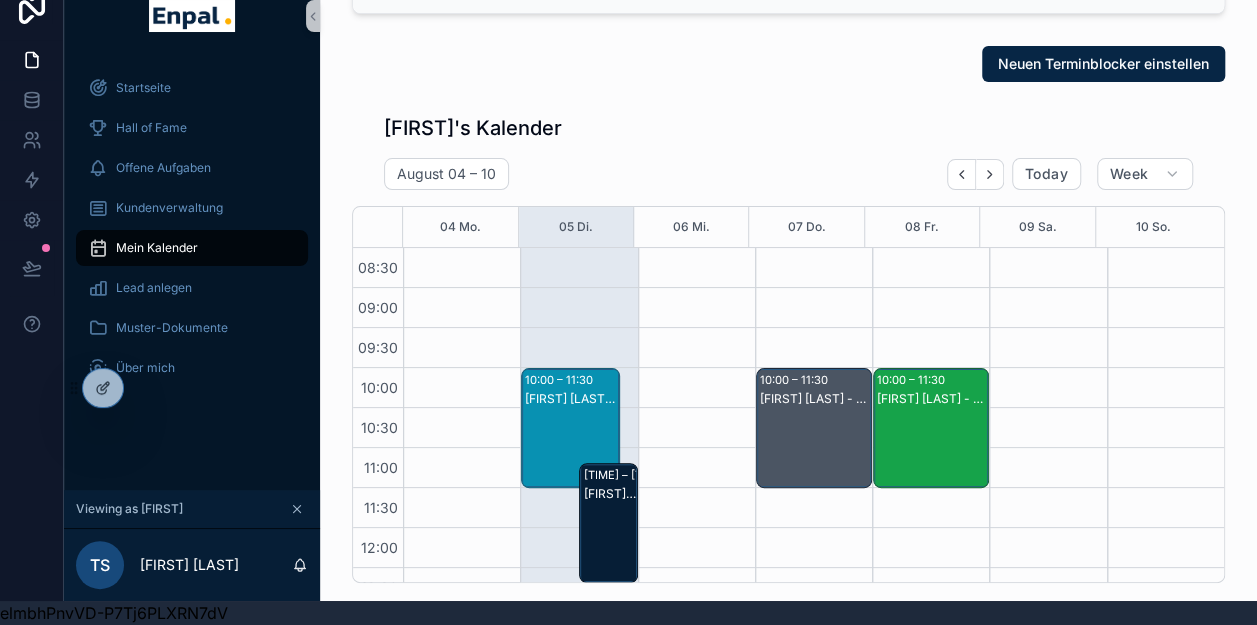 click on "10:00 – 11:30" at bounding box center [796, 380] 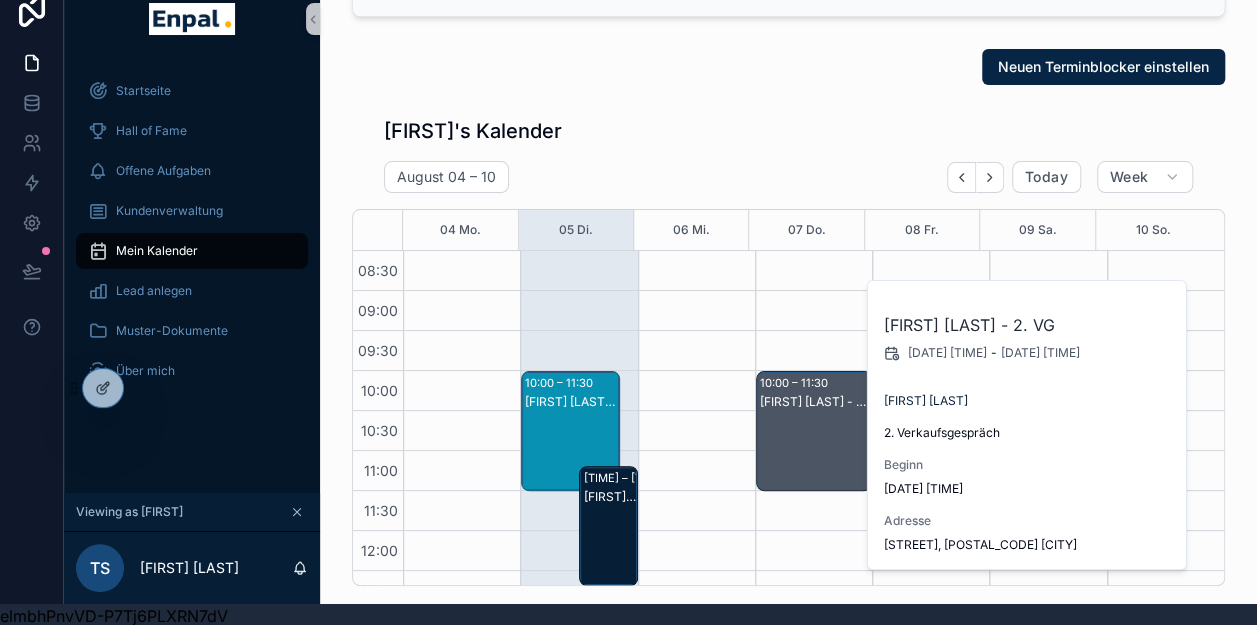 scroll, scrollTop: 0, scrollLeft: 0, axis: both 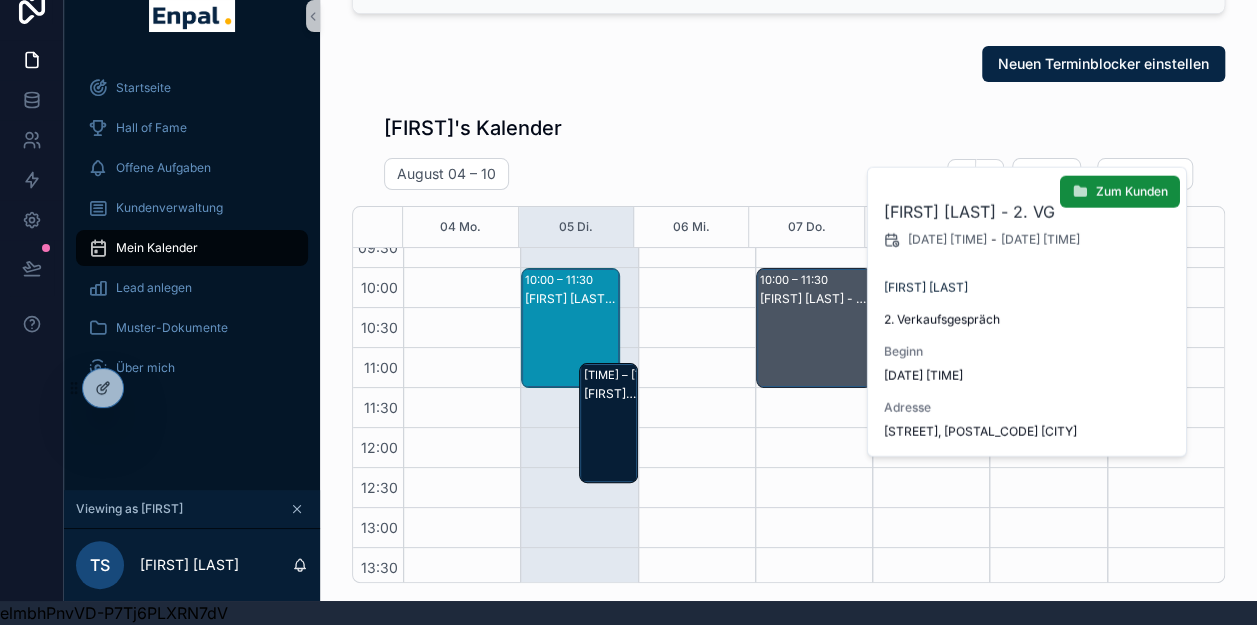 drag, startPoint x: 1135, startPoint y: 428, endPoint x: 884, endPoint y: 422, distance: 251.0717 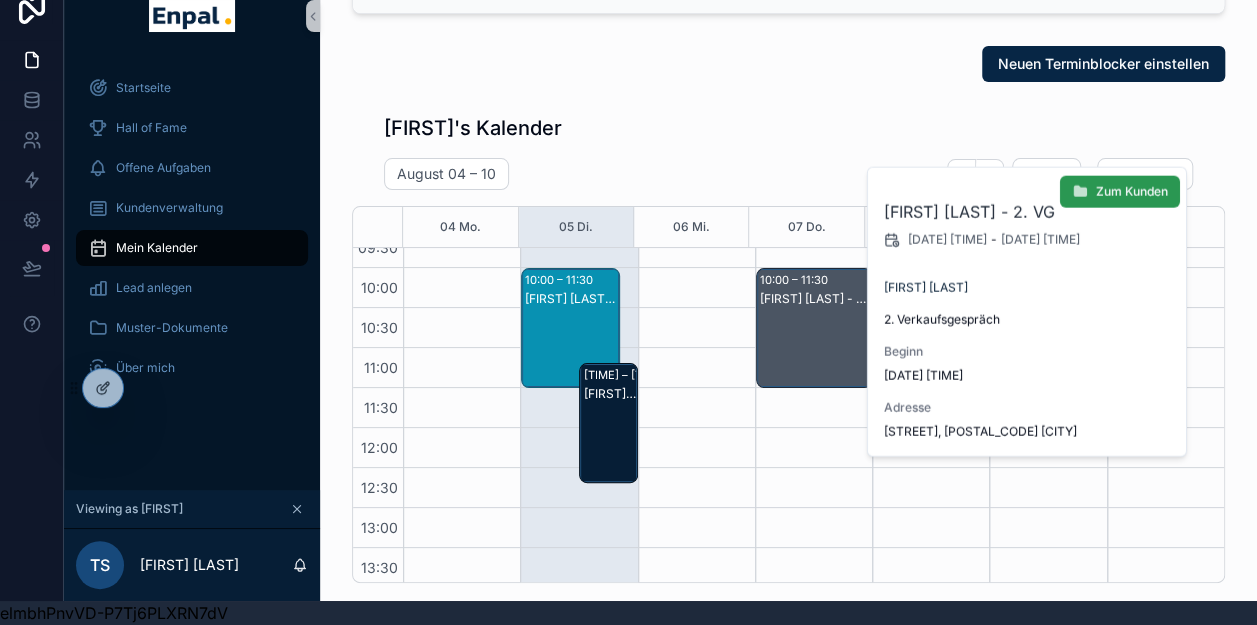 click on "Zum Kunden" at bounding box center [1132, 192] 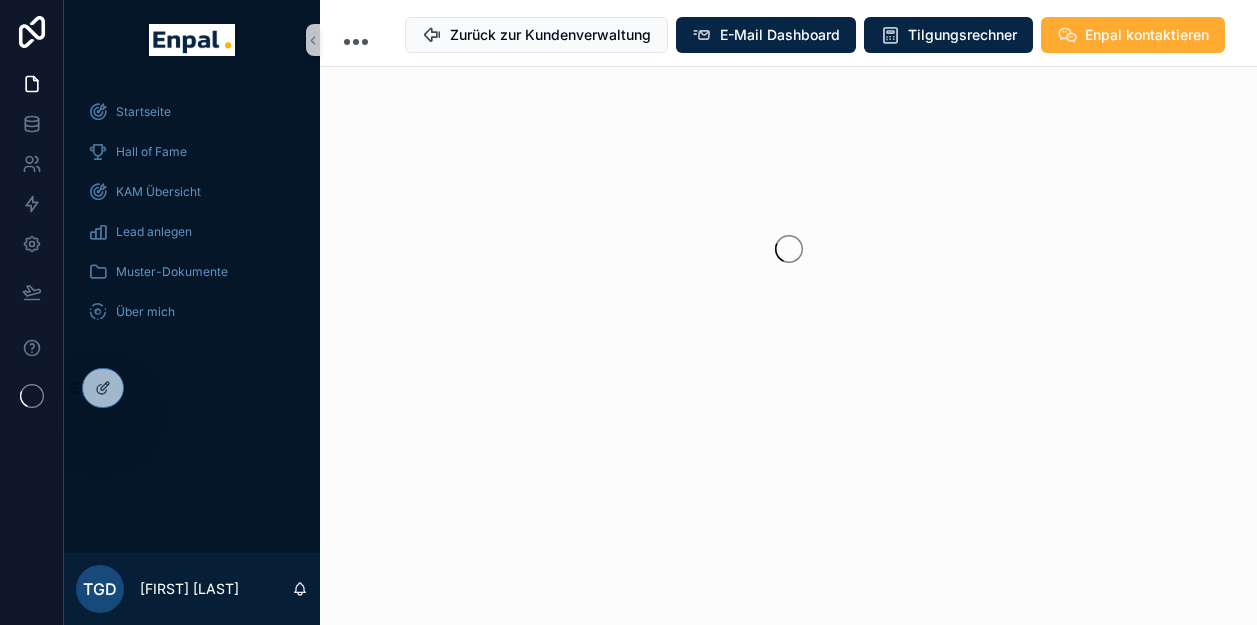 scroll, scrollTop: 0, scrollLeft: 0, axis: both 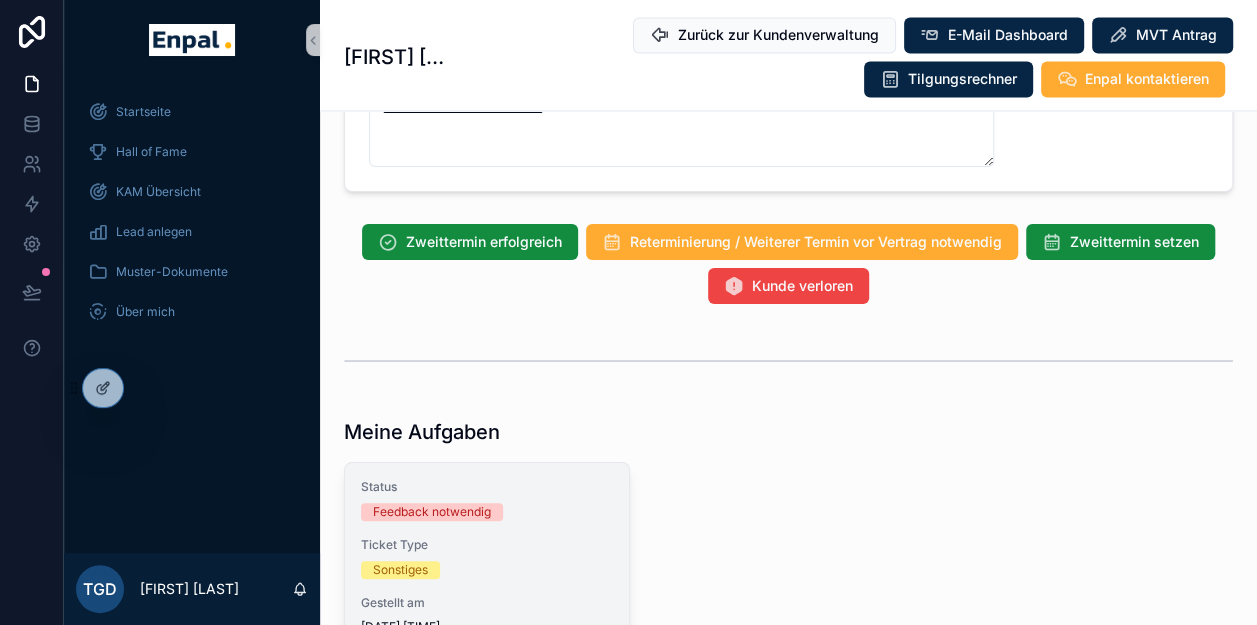 click on "Sonstiges" at bounding box center (487, 570) 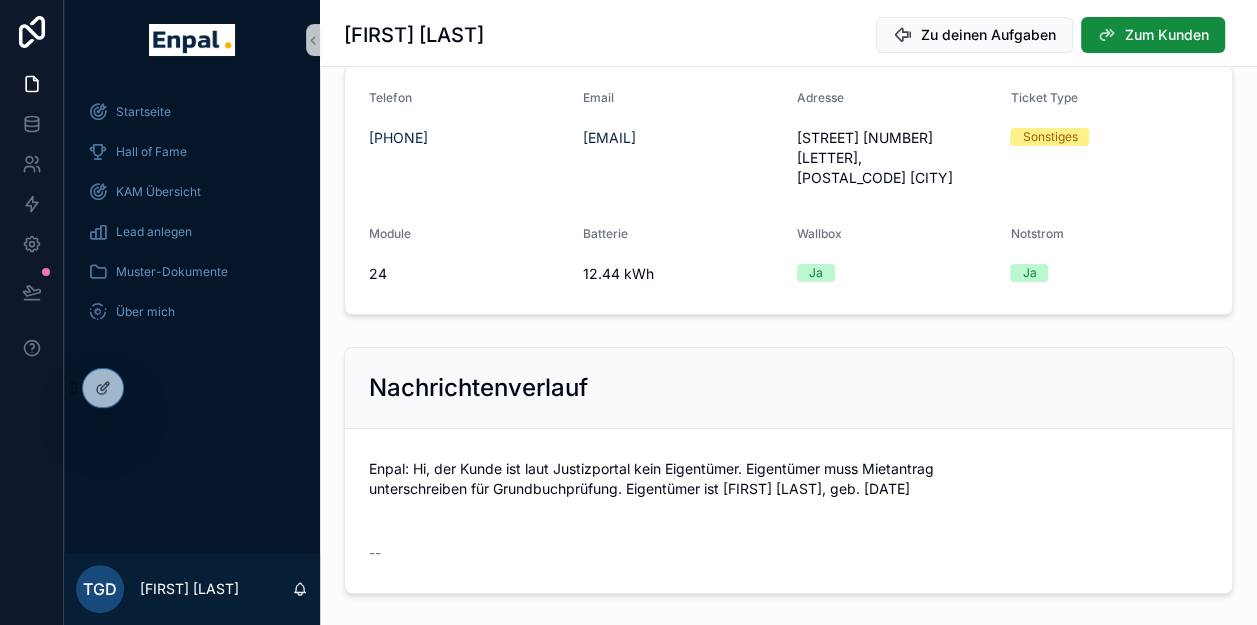 scroll, scrollTop: 0, scrollLeft: 0, axis: both 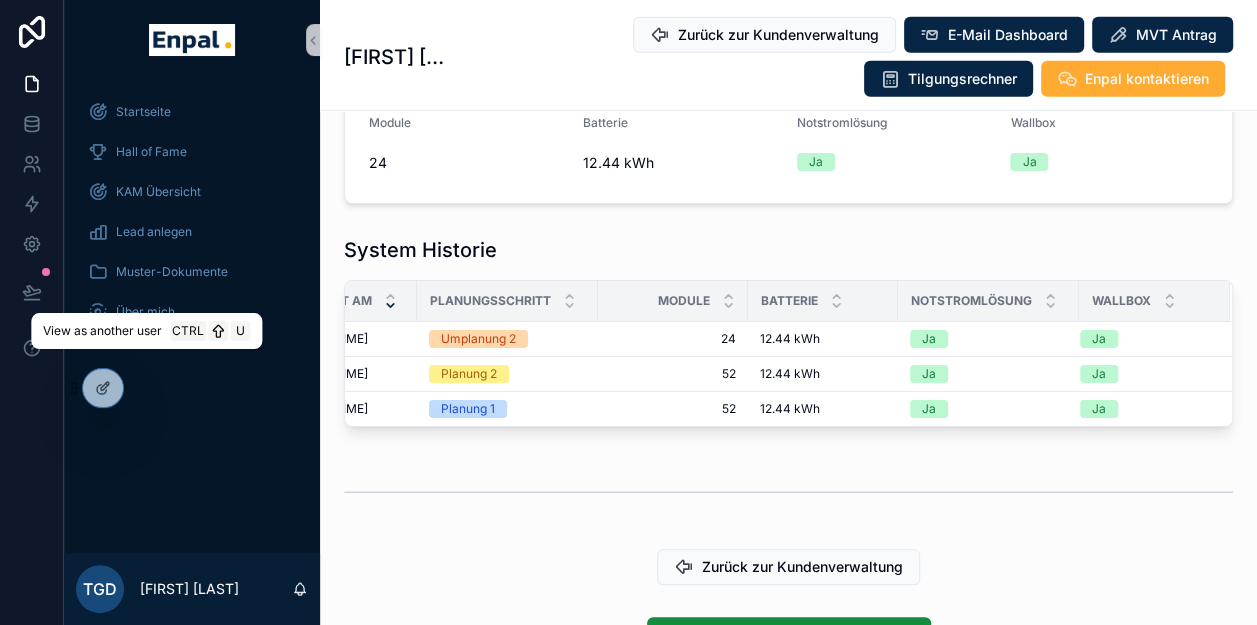 drag, startPoint x: 142, startPoint y: 388, endPoint x: 82, endPoint y: 448, distance: 84.85281 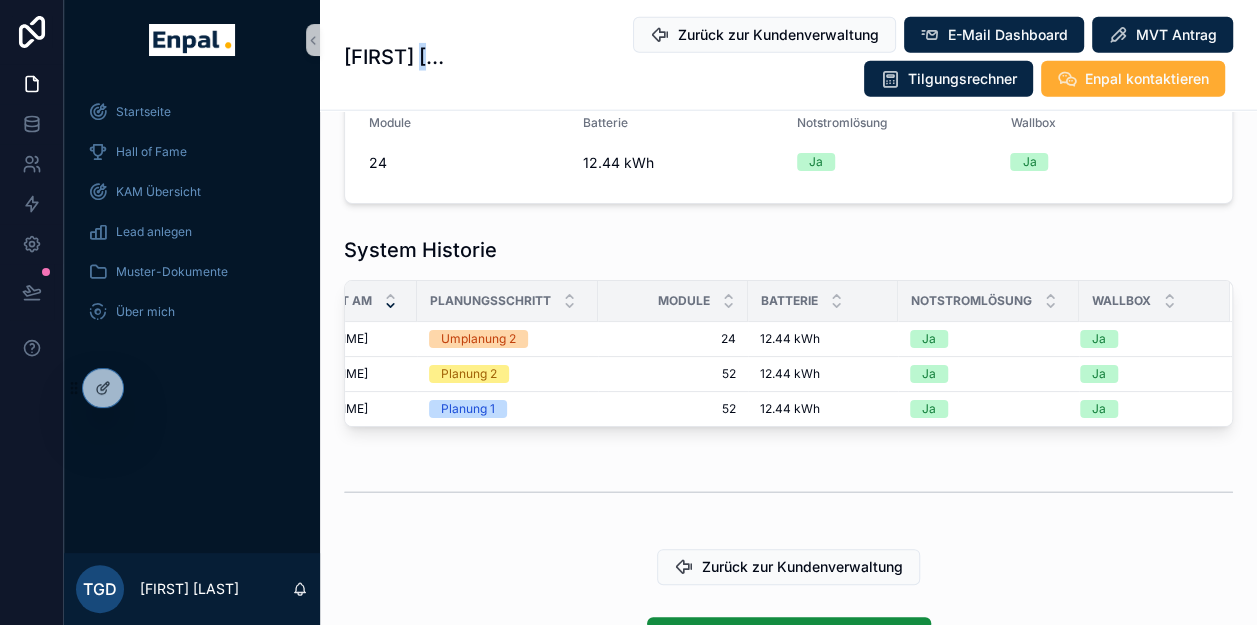 drag, startPoint x: 426, startPoint y: 58, endPoint x: 480, endPoint y: 45, distance: 55.542778 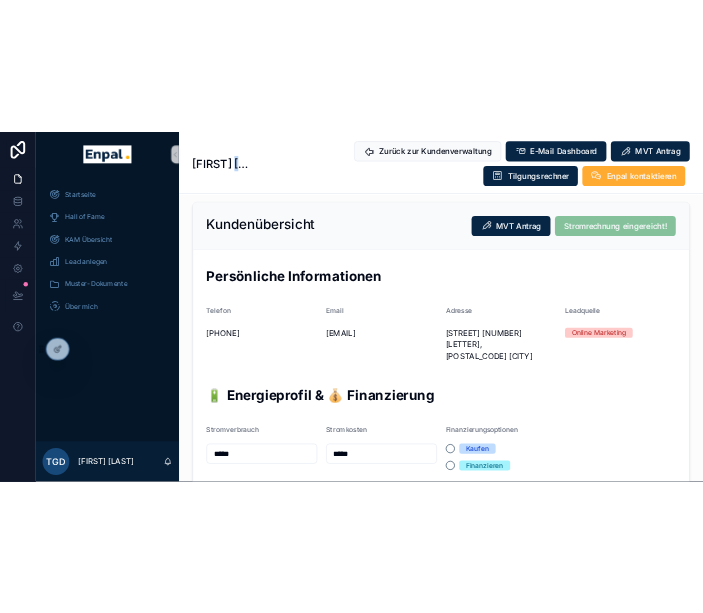scroll, scrollTop: 504, scrollLeft: 0, axis: vertical 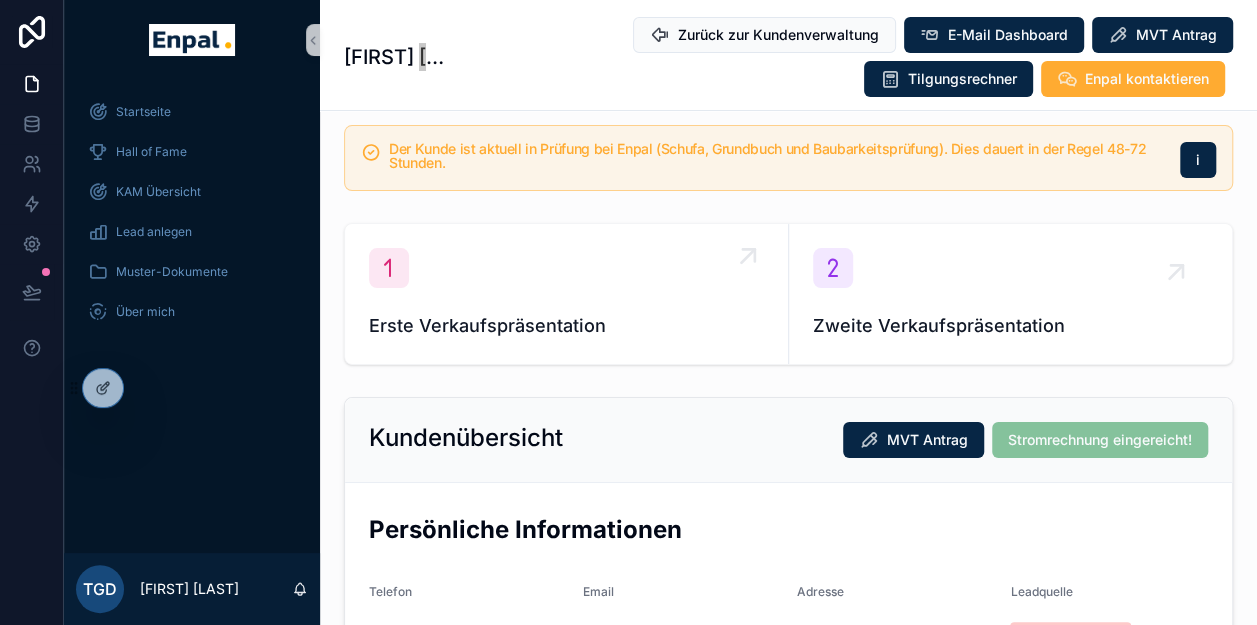 click on "Erste Verkaufspräsentation" at bounding box center [566, 326] 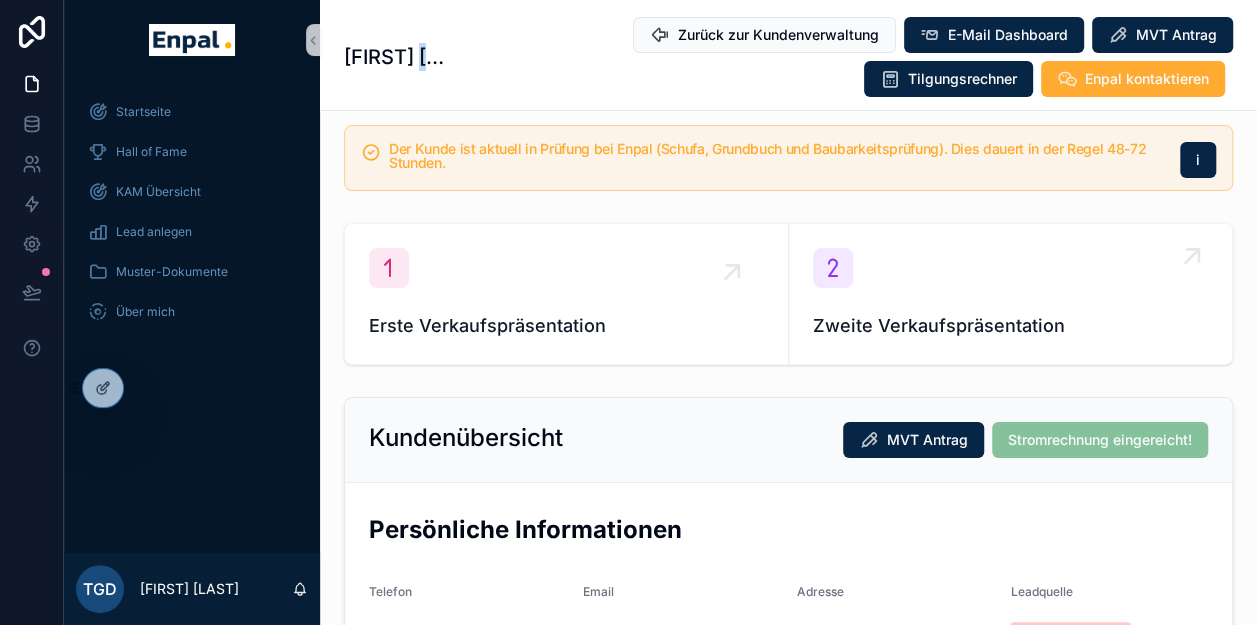 click on "Zweite Verkaufspräsentation" at bounding box center [1011, 294] 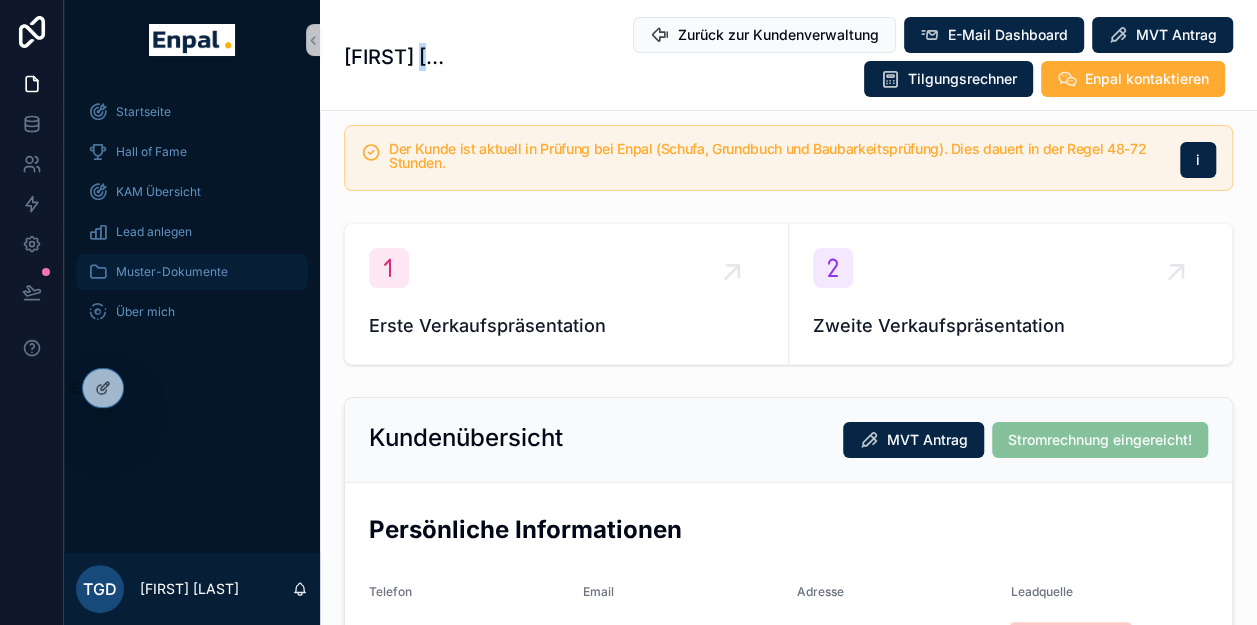 click on "Muster-Dokumente" at bounding box center (172, 272) 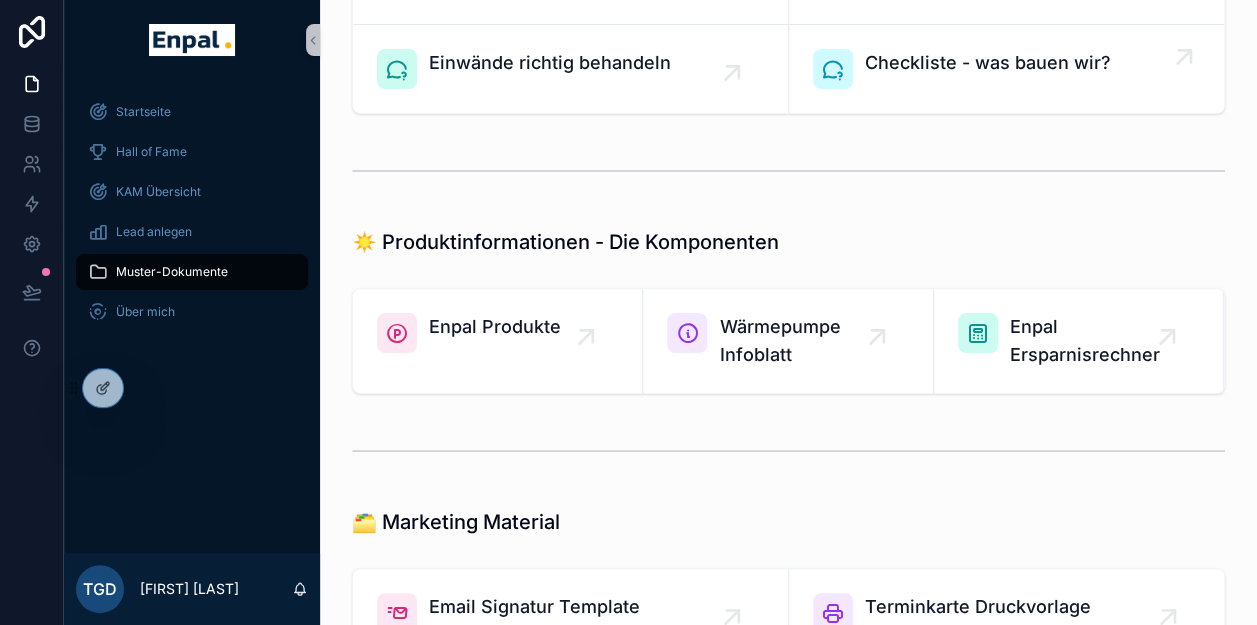 scroll, scrollTop: 1200, scrollLeft: 0, axis: vertical 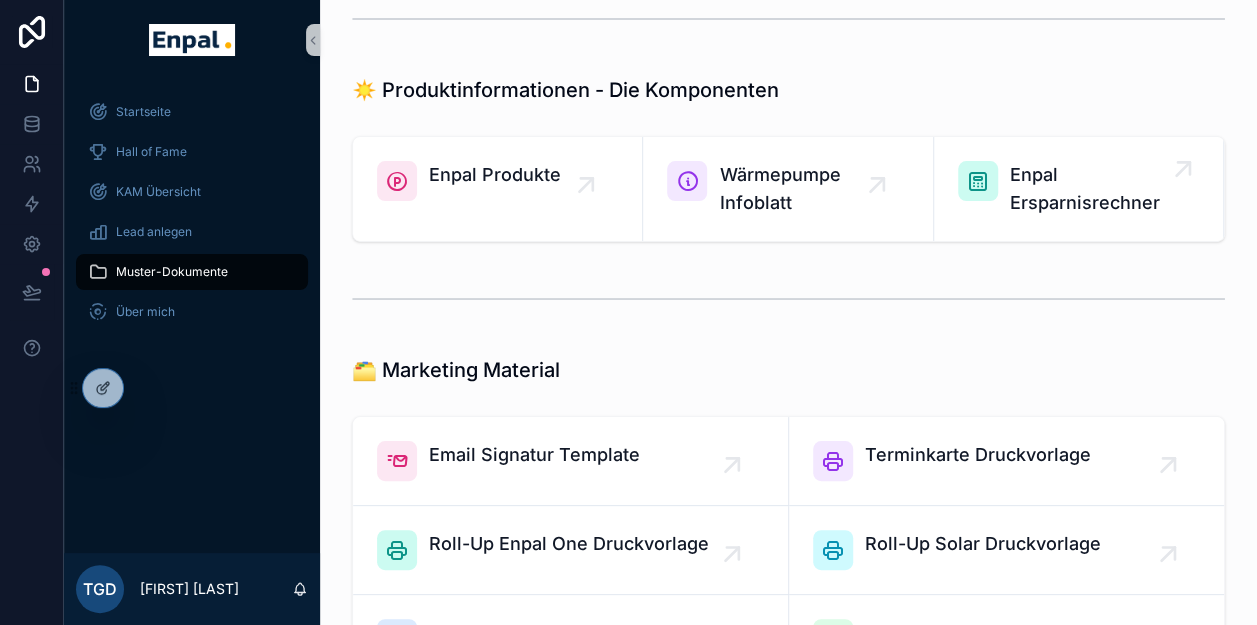 click on "Enpal Ersparnisrechner" at bounding box center [1088, 189] 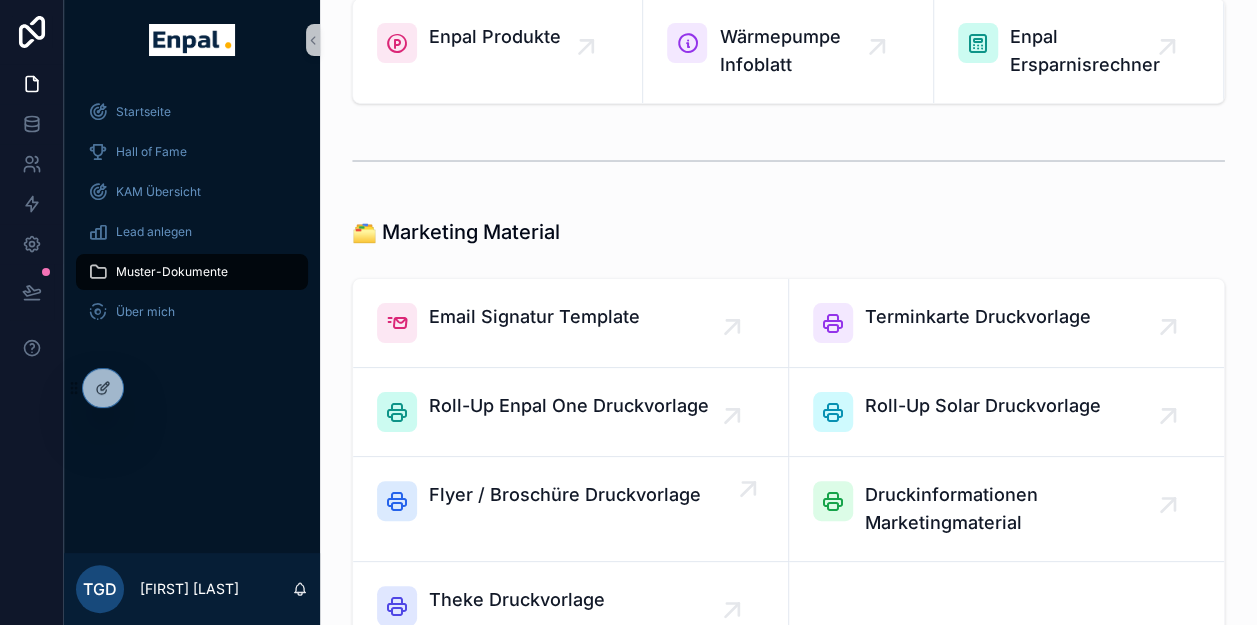 scroll, scrollTop: 1511, scrollLeft: 0, axis: vertical 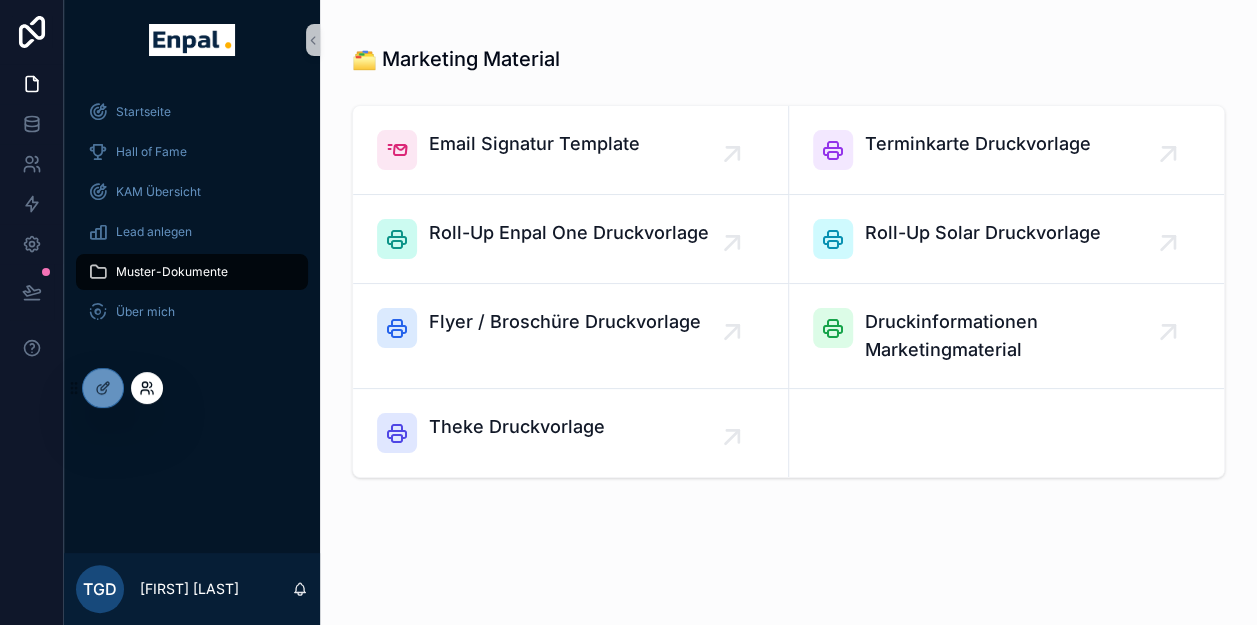 click 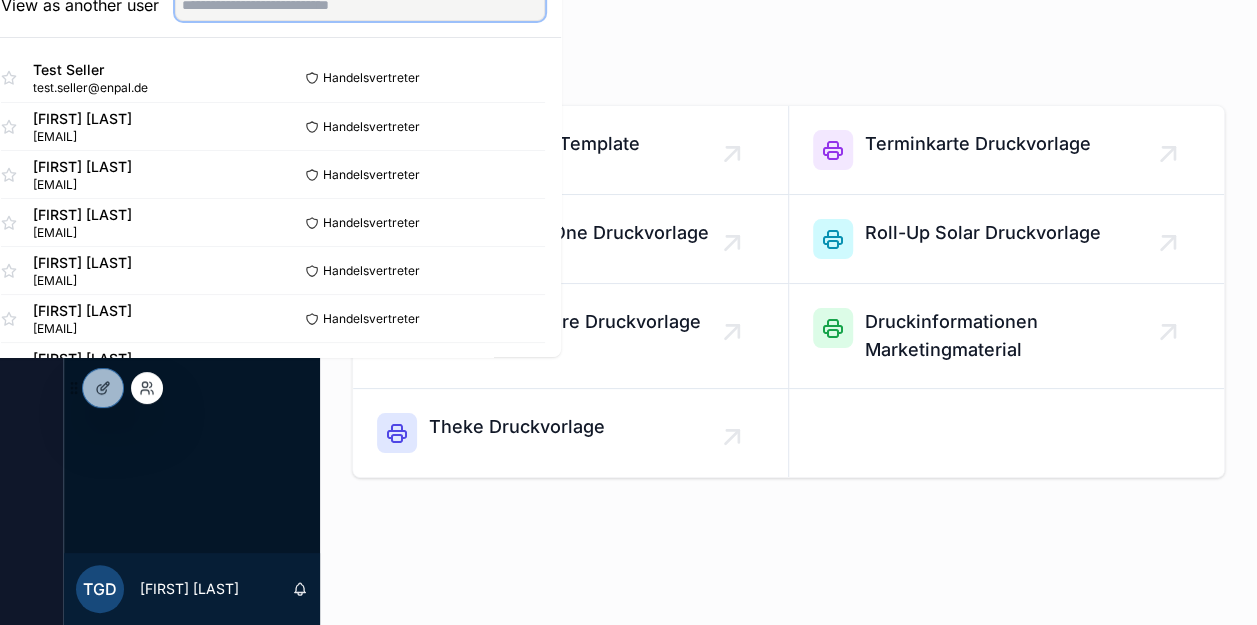 click at bounding box center (360, 5) 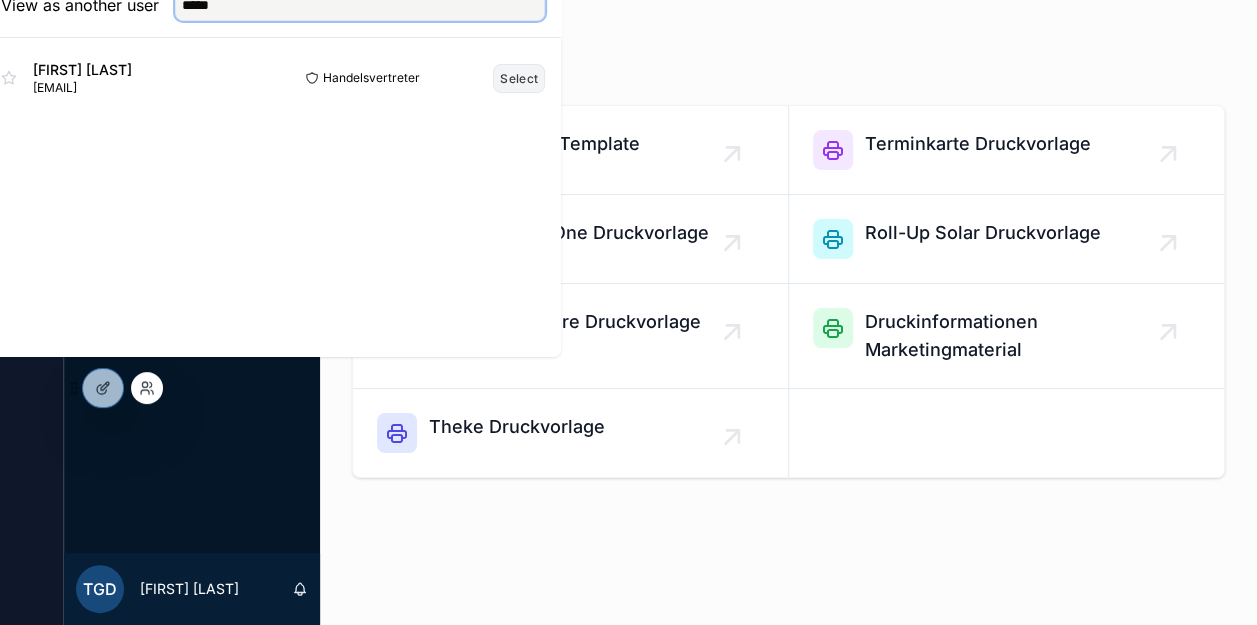 type on "*****" 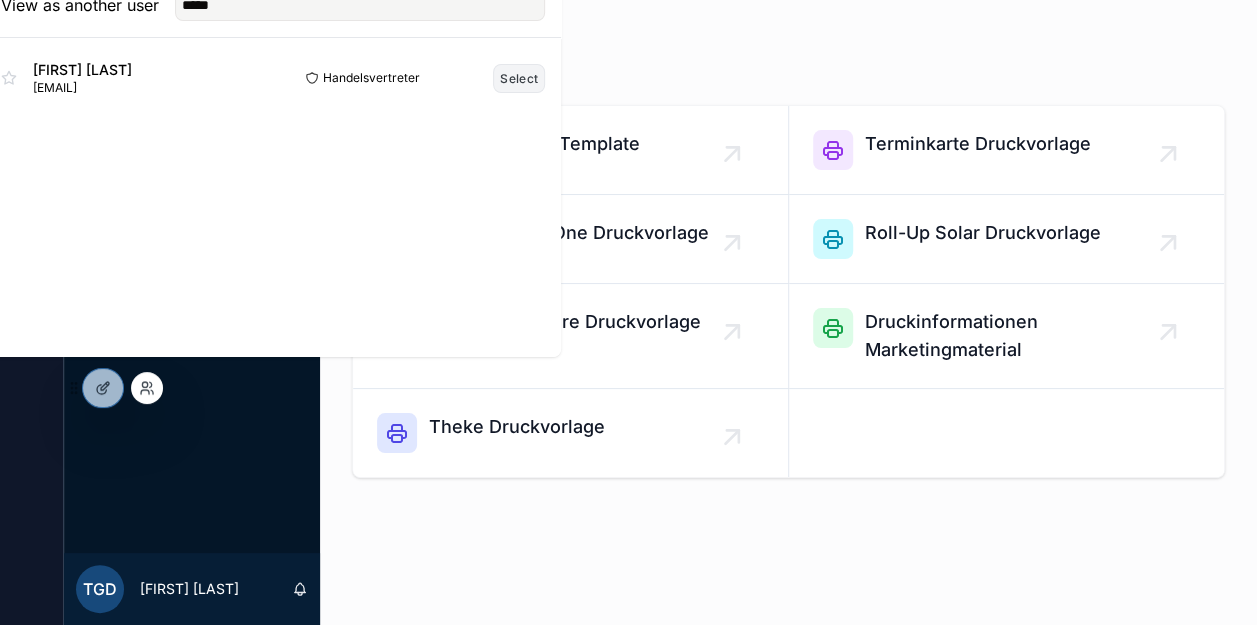 click on "Select" at bounding box center [519, 78] 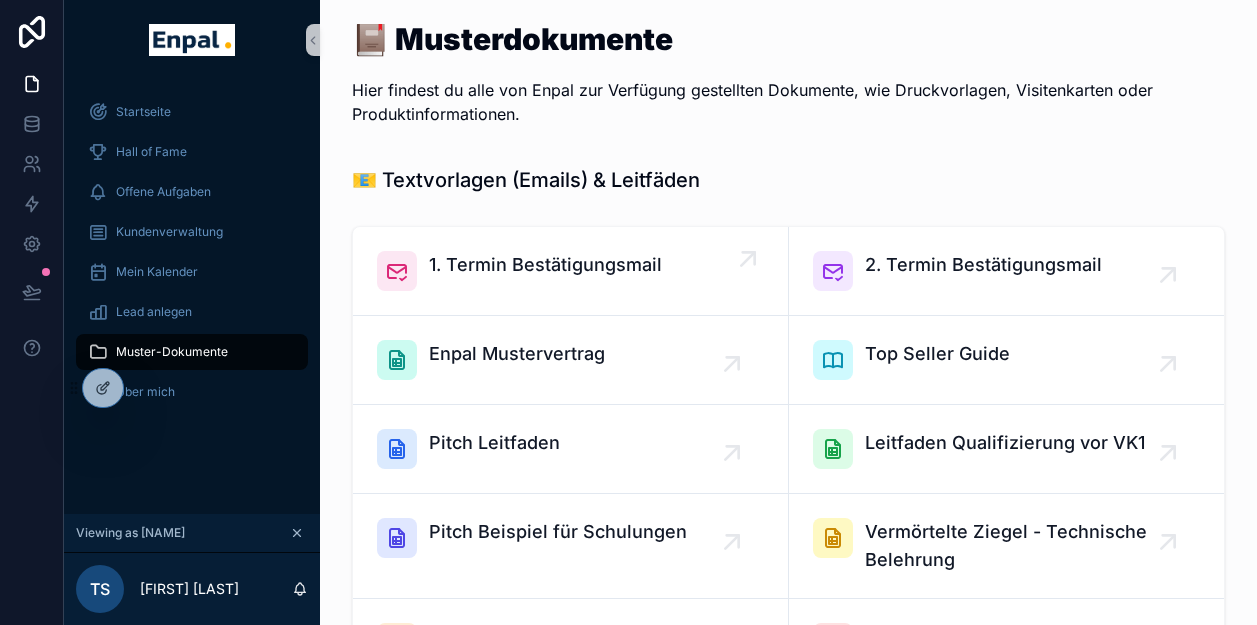 scroll, scrollTop: 0, scrollLeft: 0, axis: both 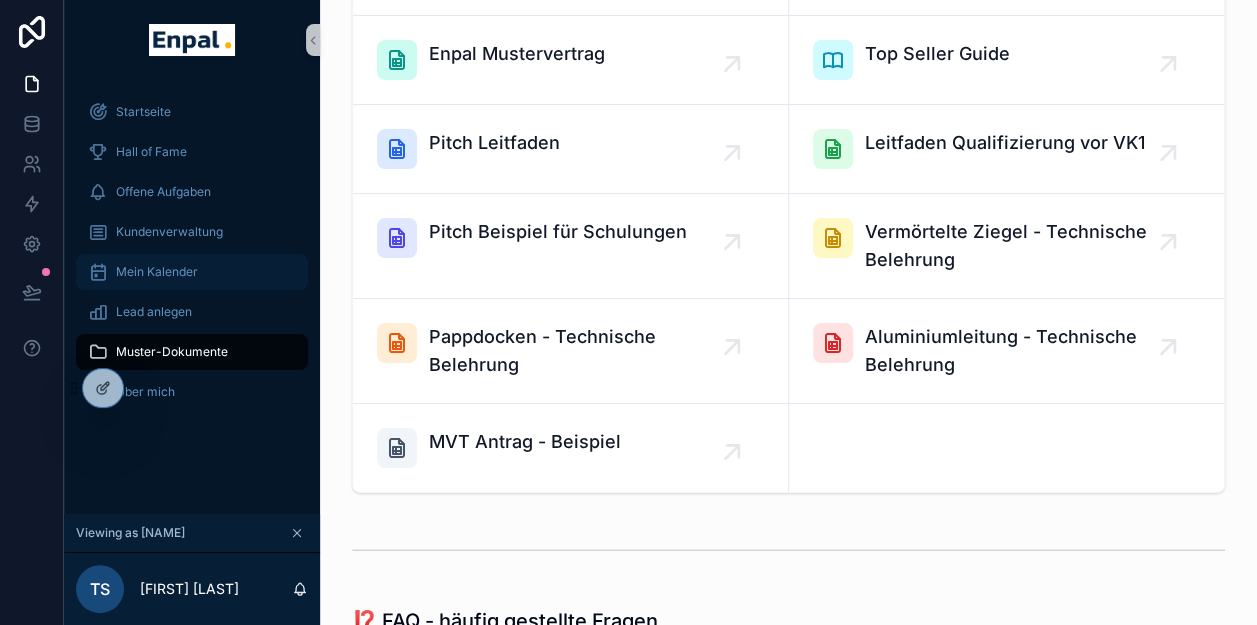 click on "Mein Kalender" at bounding box center [157, 272] 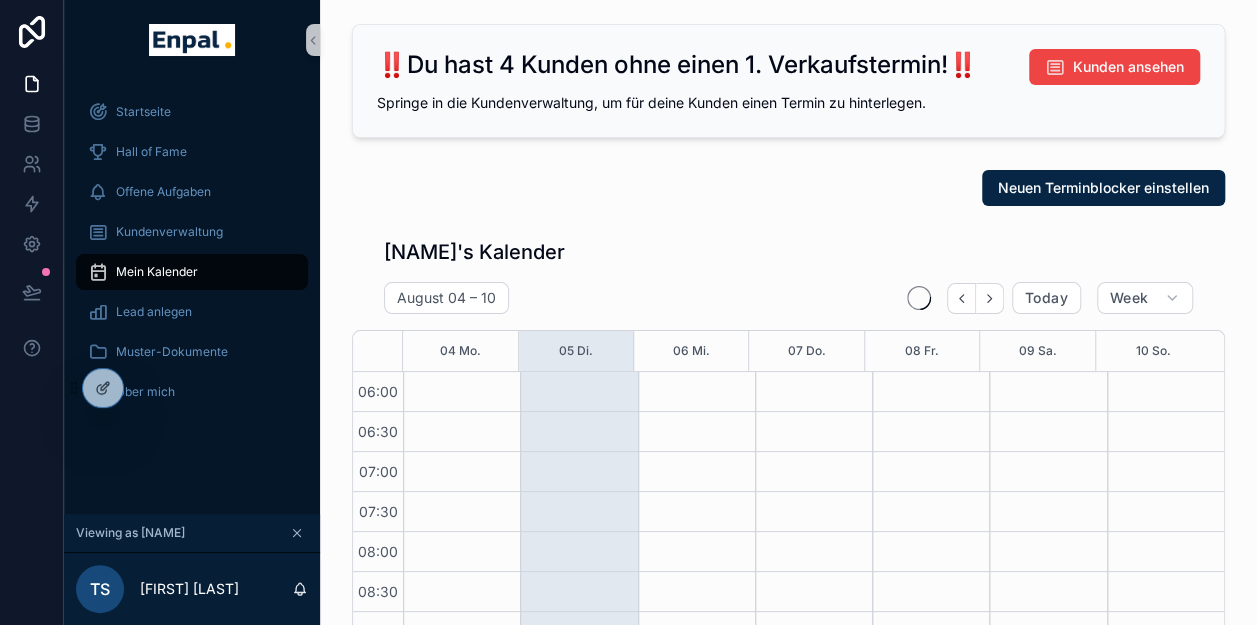 scroll, scrollTop: 497, scrollLeft: 0, axis: vertical 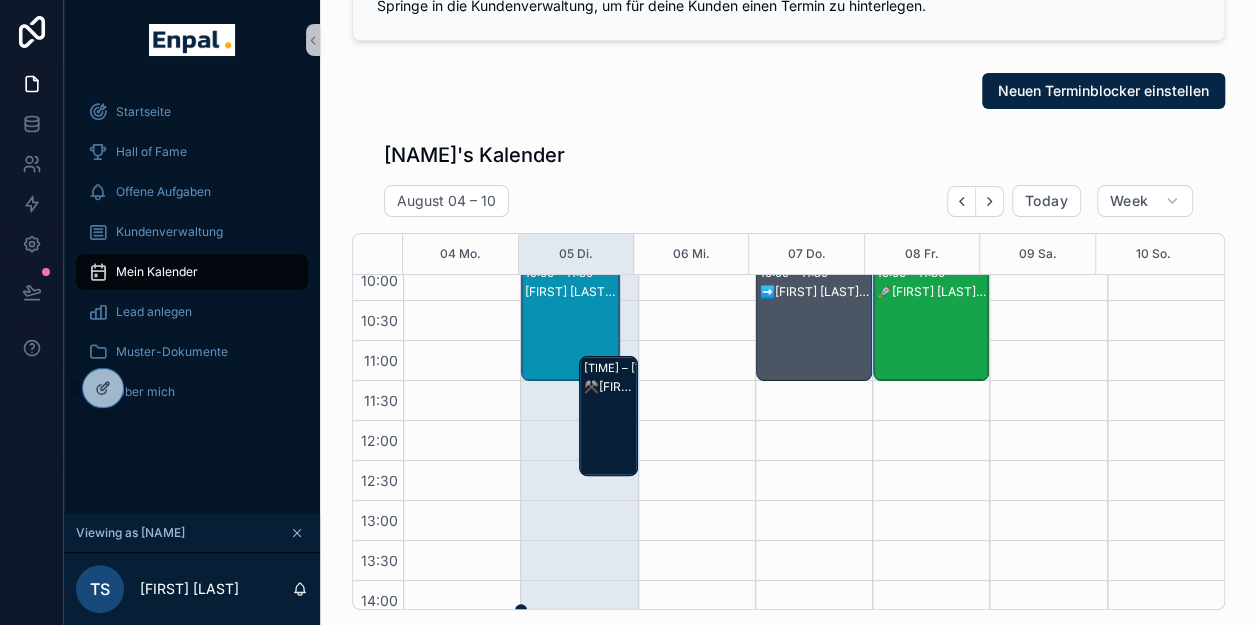 click on "[FIRST] [LAST] - 2. VG" at bounding box center [815, 341] 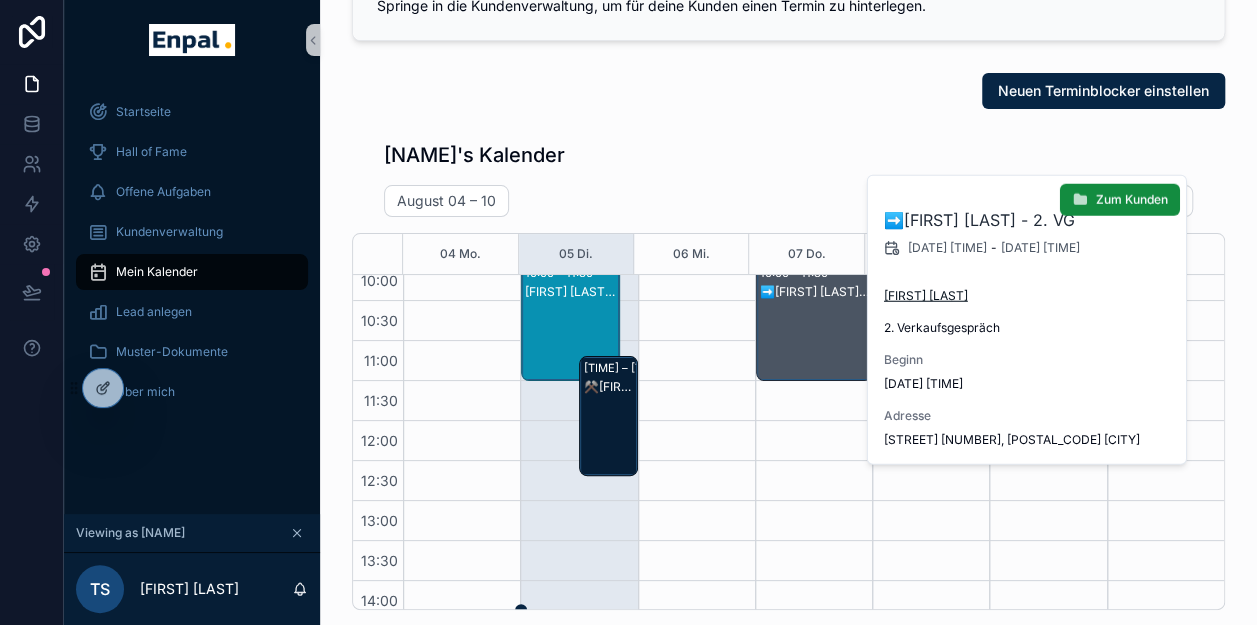 click on "[FIRST] [LAST]" at bounding box center [926, 296] 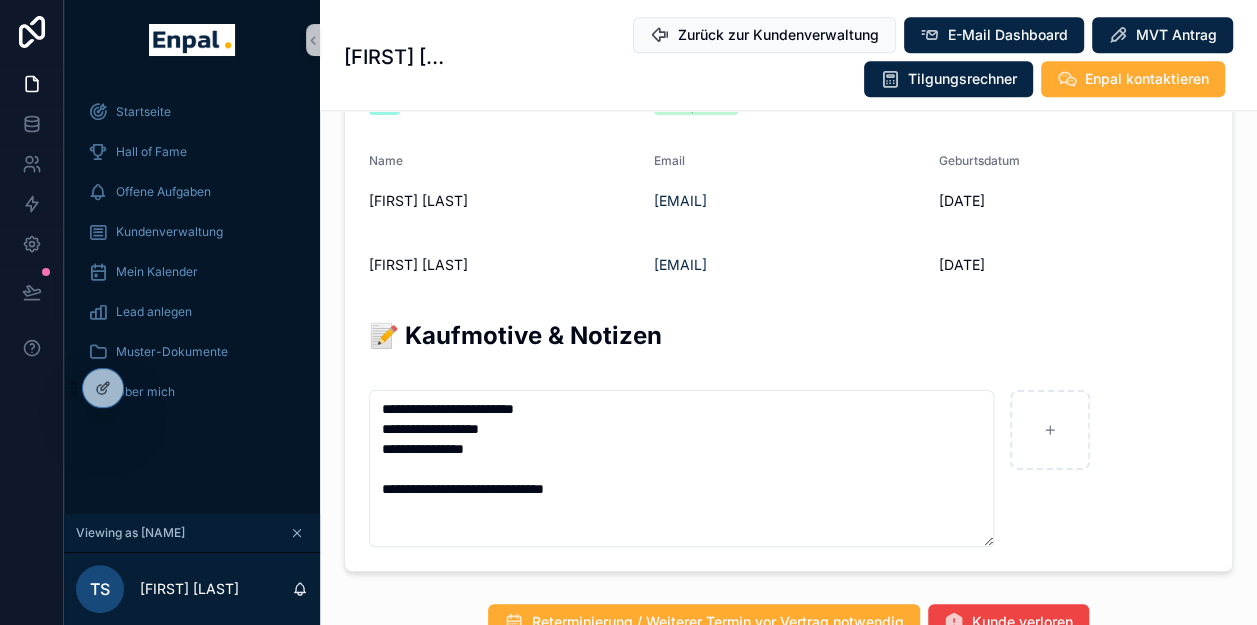 scroll, scrollTop: 1100, scrollLeft: 0, axis: vertical 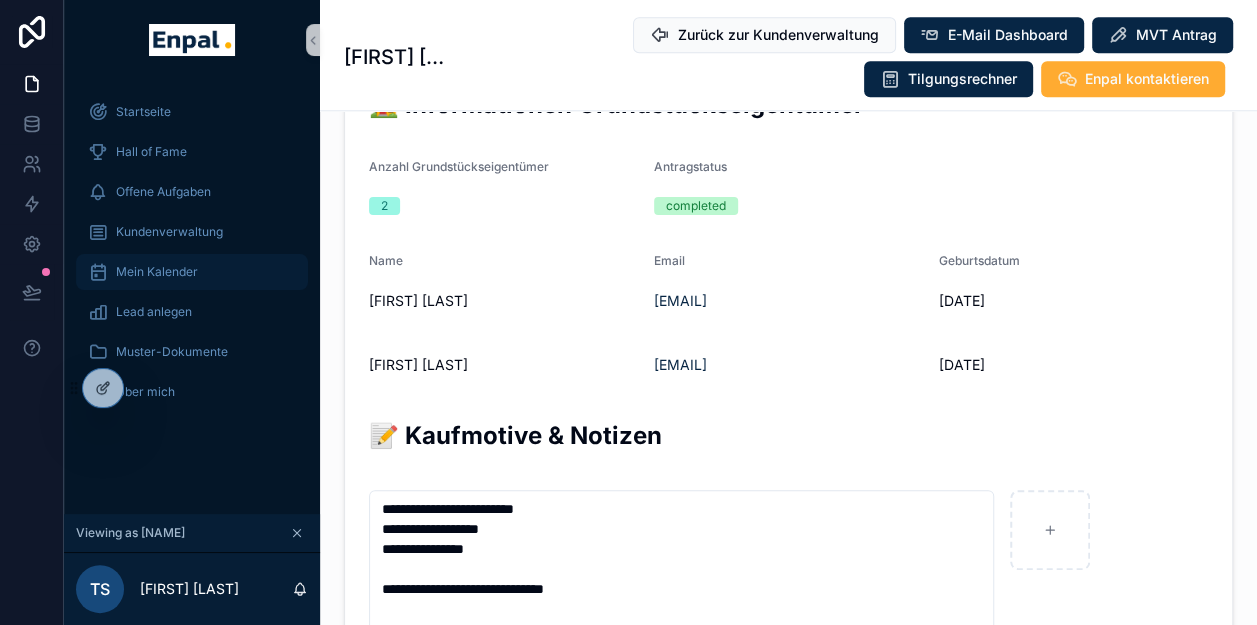 click on "Mein Kalender" at bounding box center (157, 272) 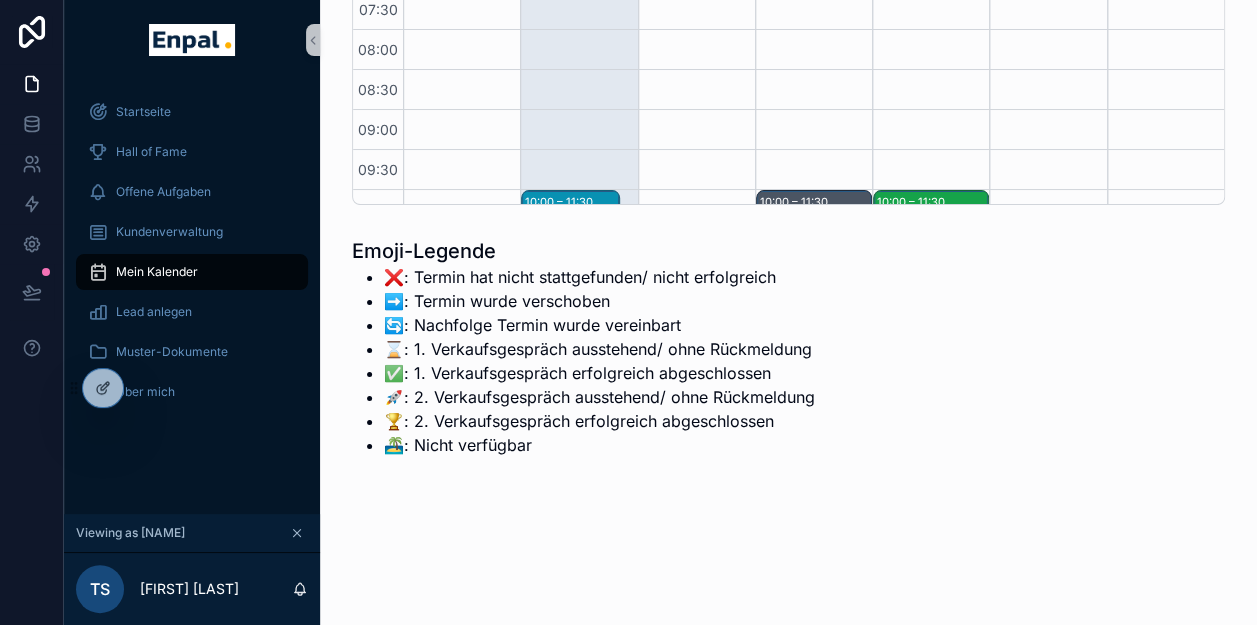 scroll, scrollTop: 352, scrollLeft: 0, axis: vertical 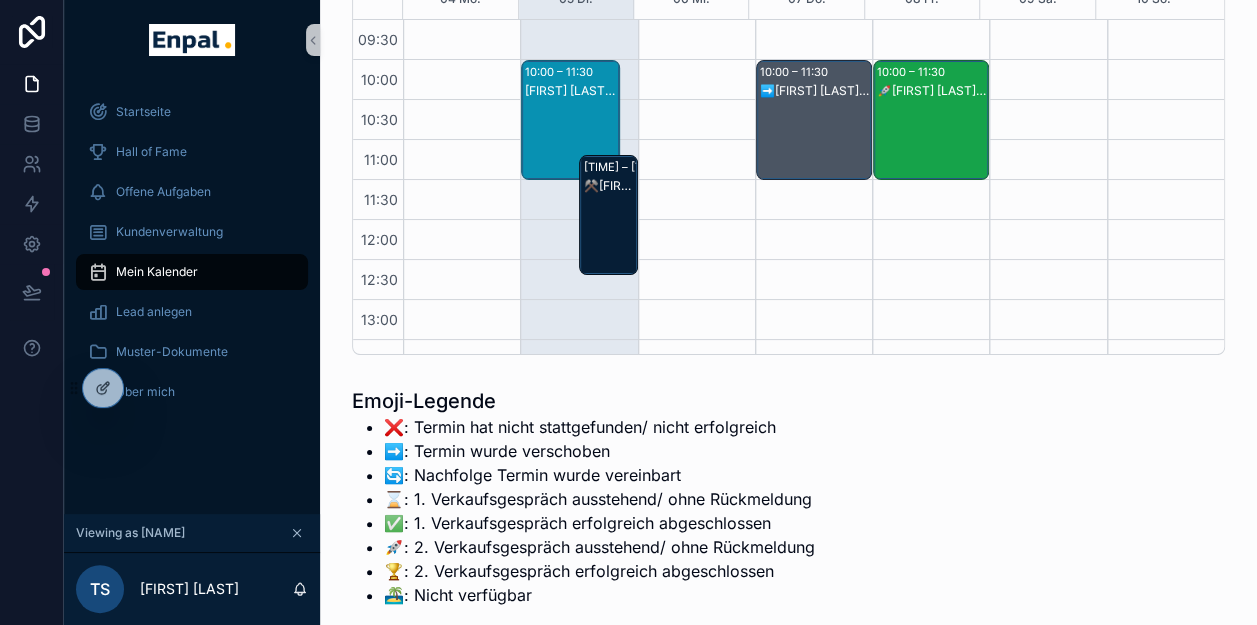 click on "🚀Alexander Bierbrauer - 2. VG" at bounding box center [932, 140] 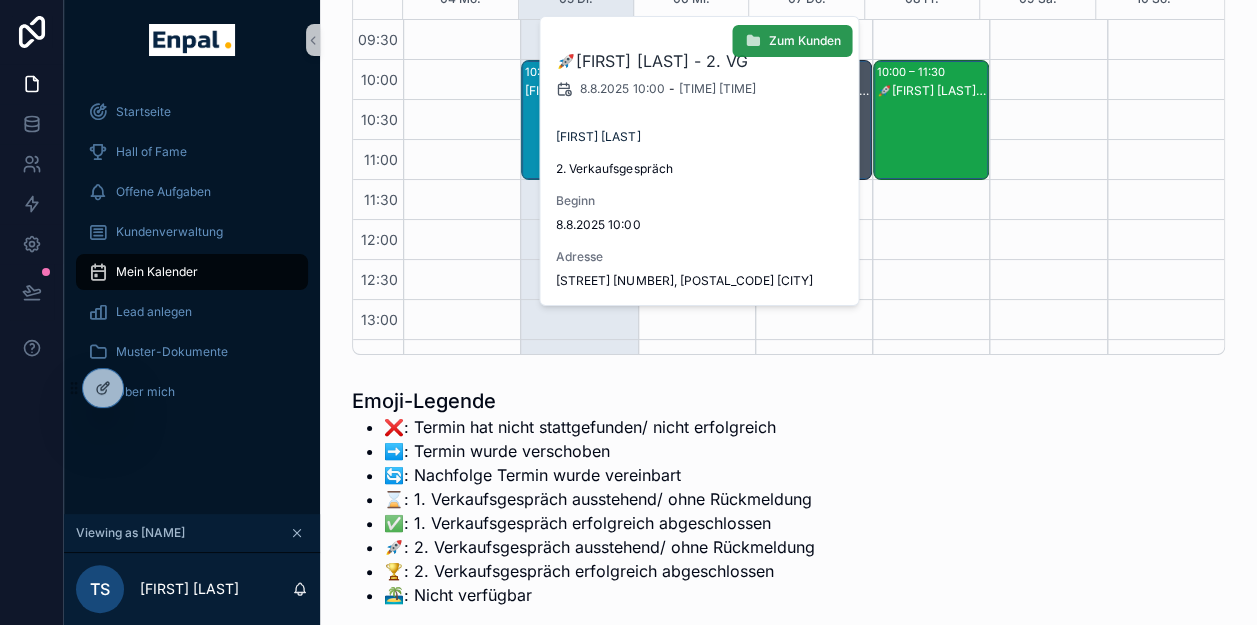 click on "Zum Kunden" at bounding box center (804, 41) 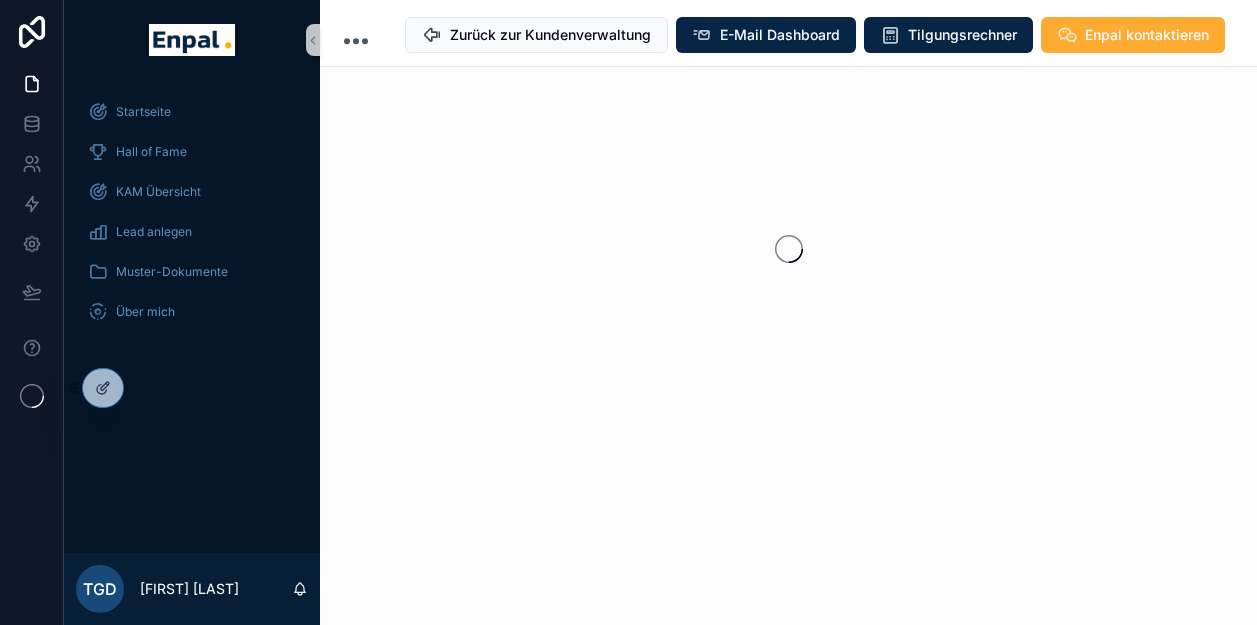 scroll, scrollTop: 0, scrollLeft: 0, axis: both 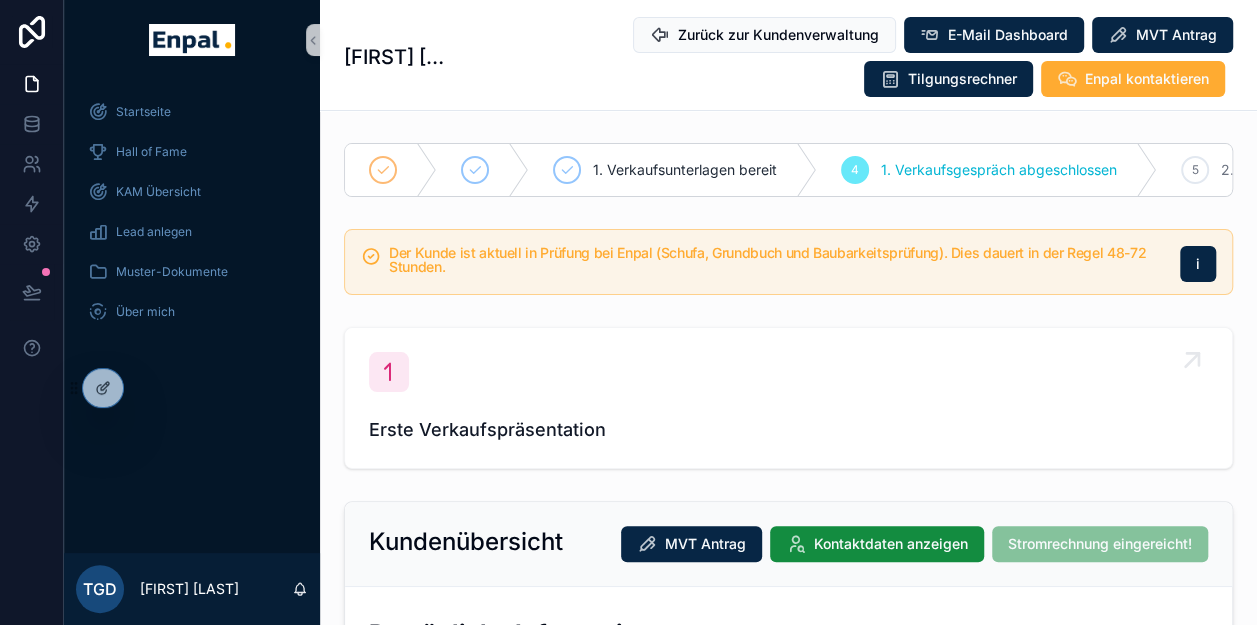 type on "**********" 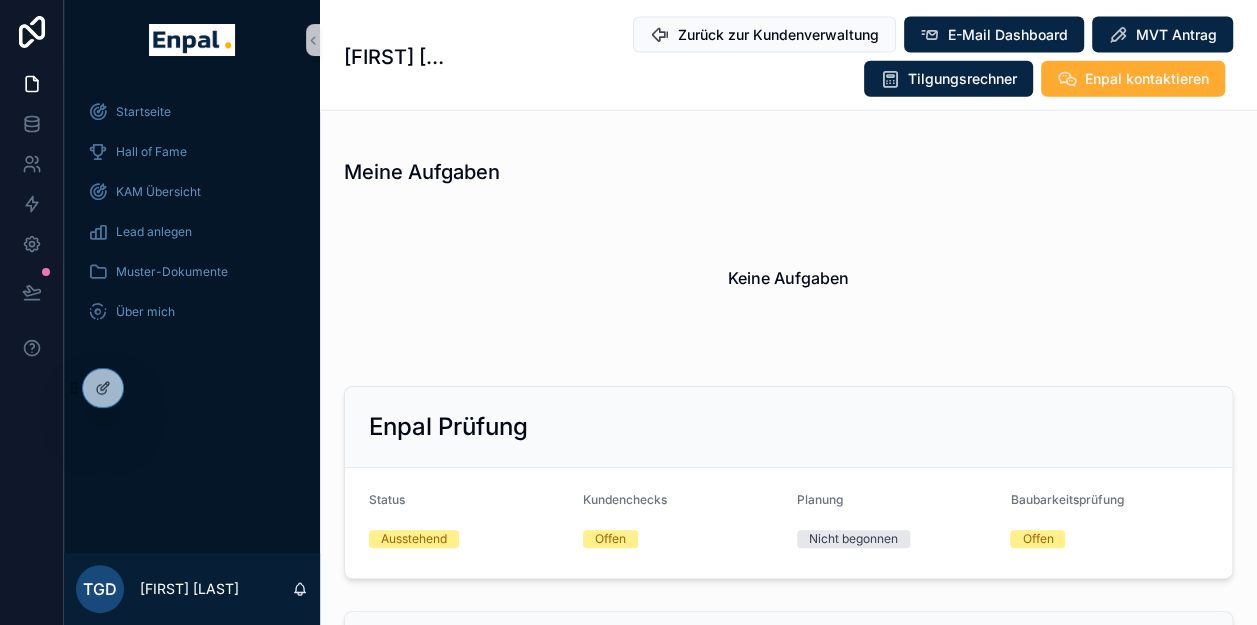 scroll, scrollTop: 2600, scrollLeft: 0, axis: vertical 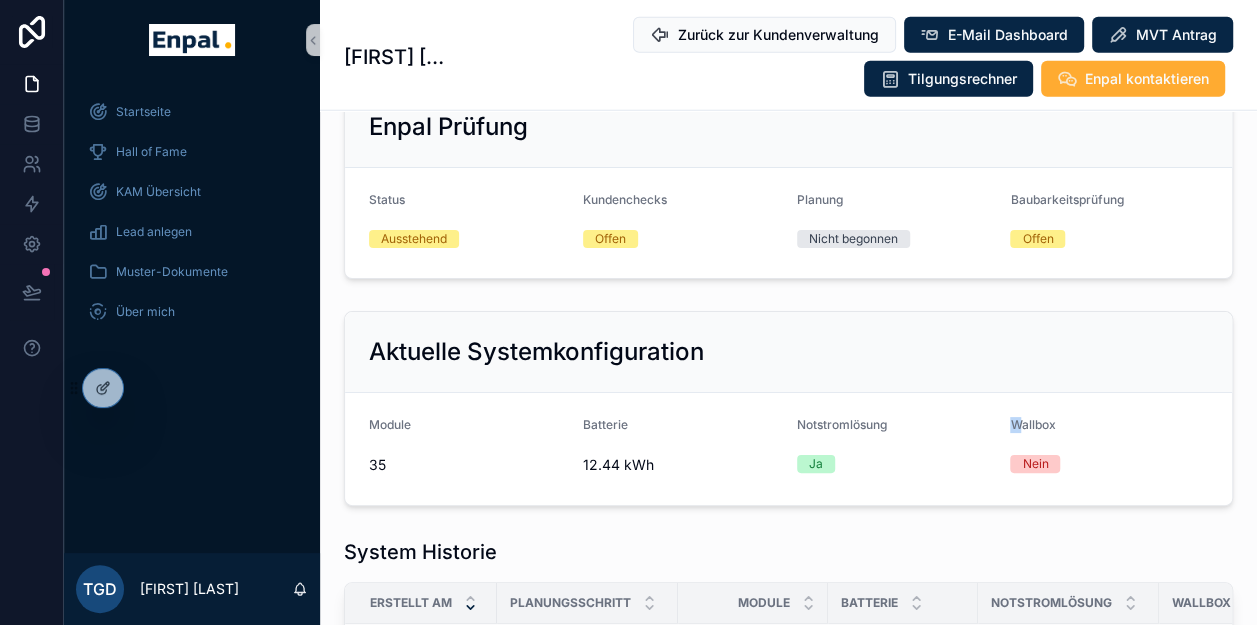 drag, startPoint x: 1010, startPoint y: 416, endPoint x: 1024, endPoint y: 413, distance: 14.3178215 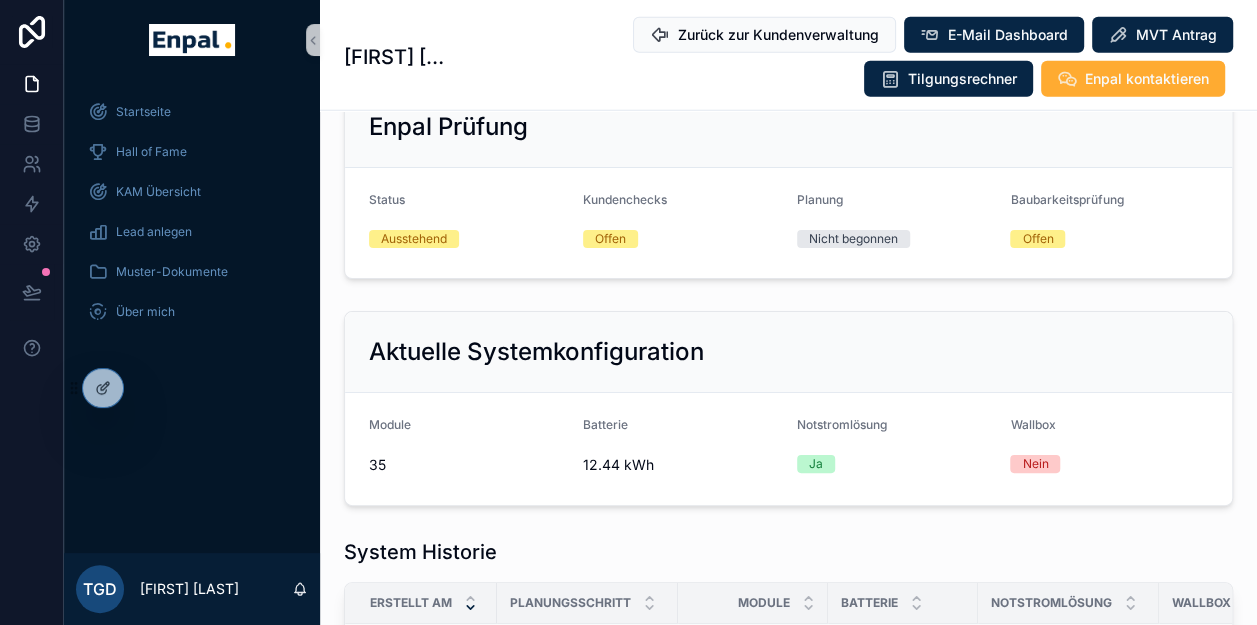 drag, startPoint x: 1024, startPoint y: 413, endPoint x: 872, endPoint y: 398, distance: 152.73834 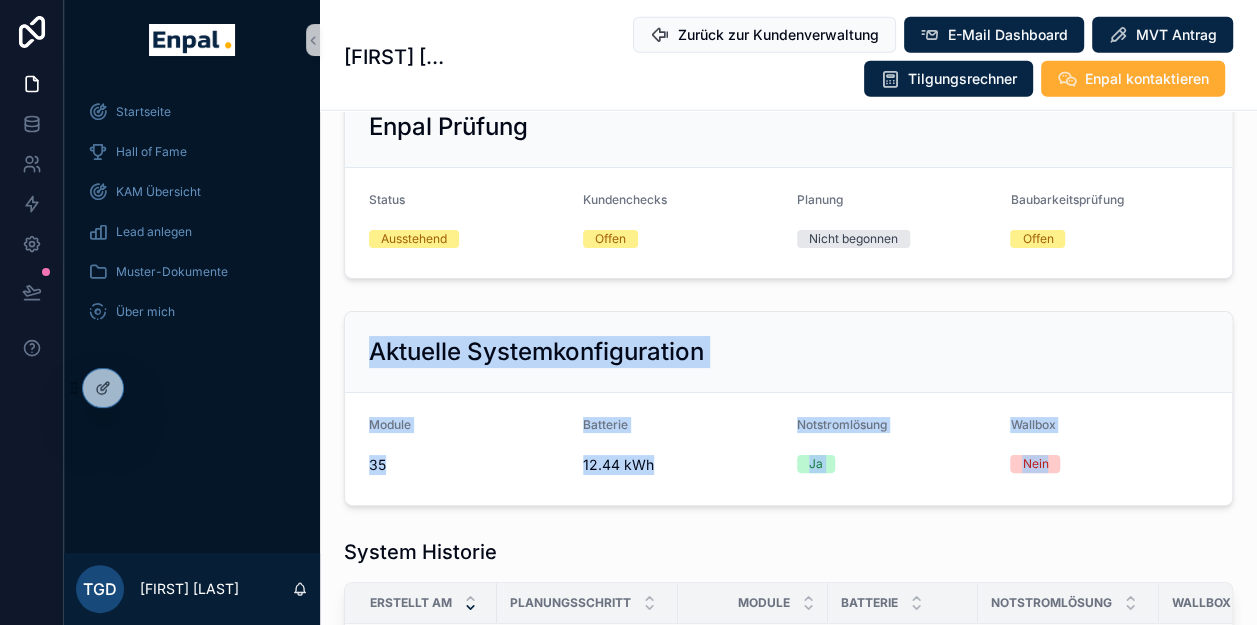 drag, startPoint x: 371, startPoint y: 341, endPoint x: 1068, endPoint y: 457, distance: 706.58685 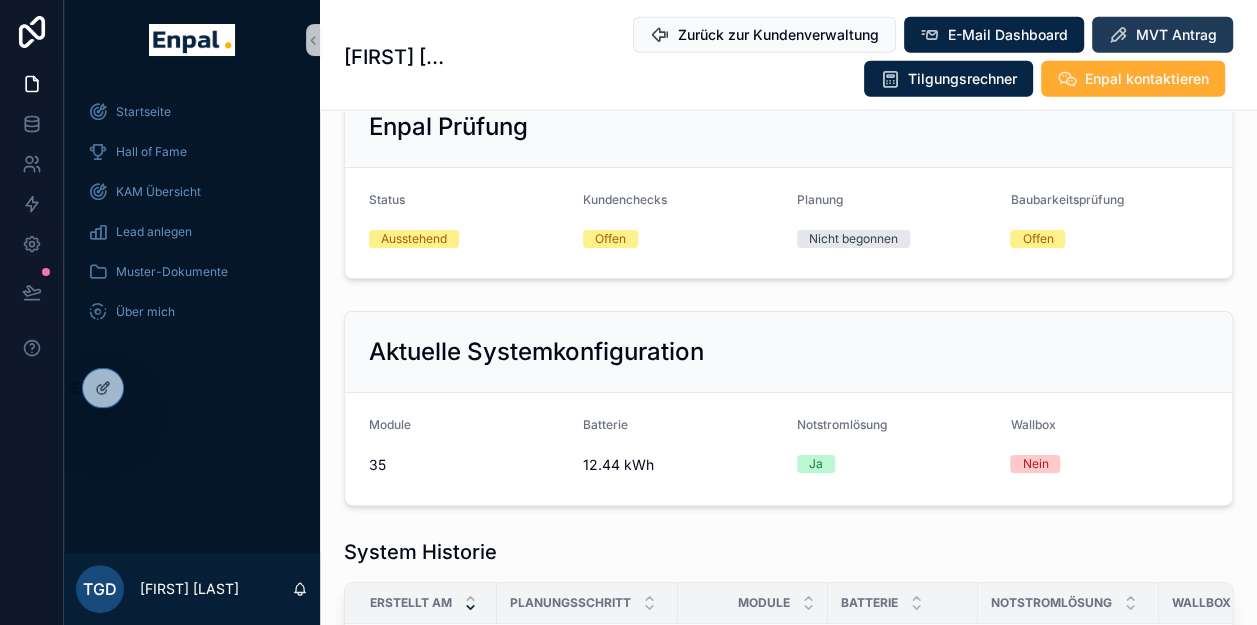 click on "MVT Antrag" at bounding box center [1162, 35] 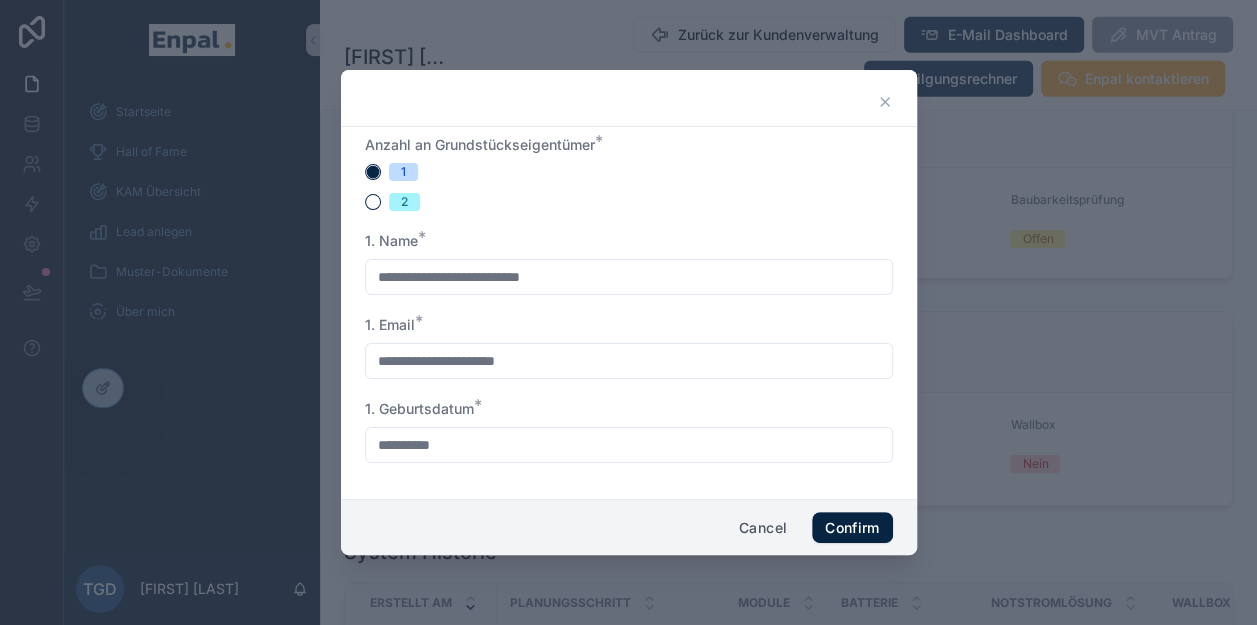 scroll, scrollTop: 15, scrollLeft: 0, axis: vertical 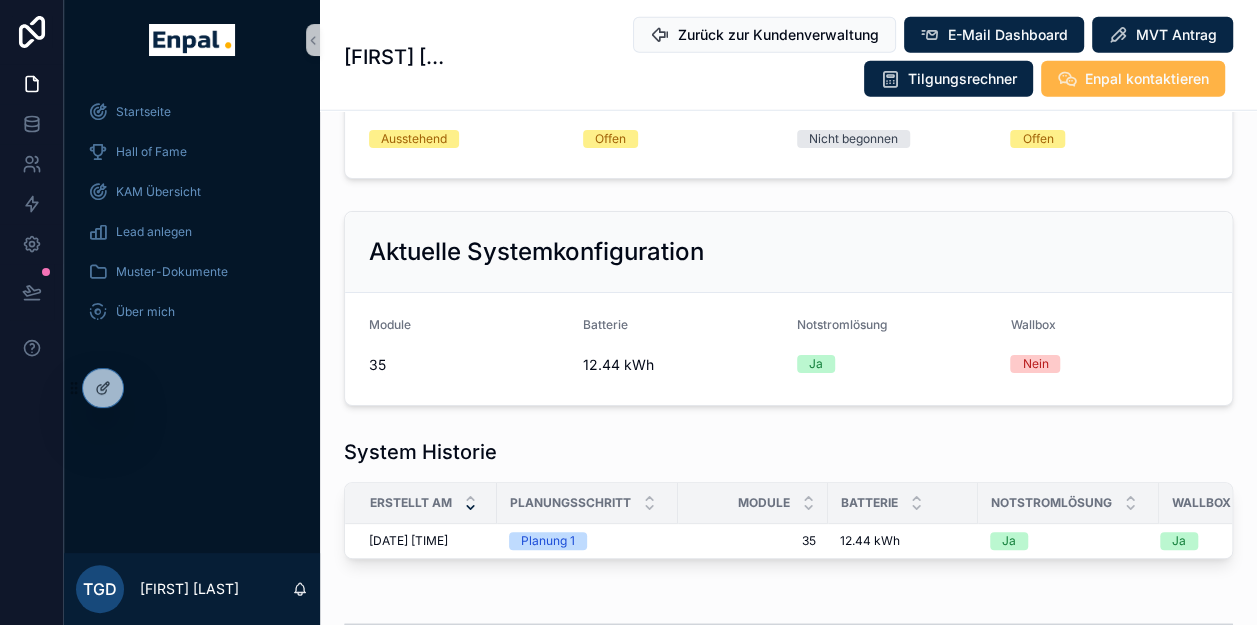 click on "Enpal kontaktieren" at bounding box center [1147, 79] 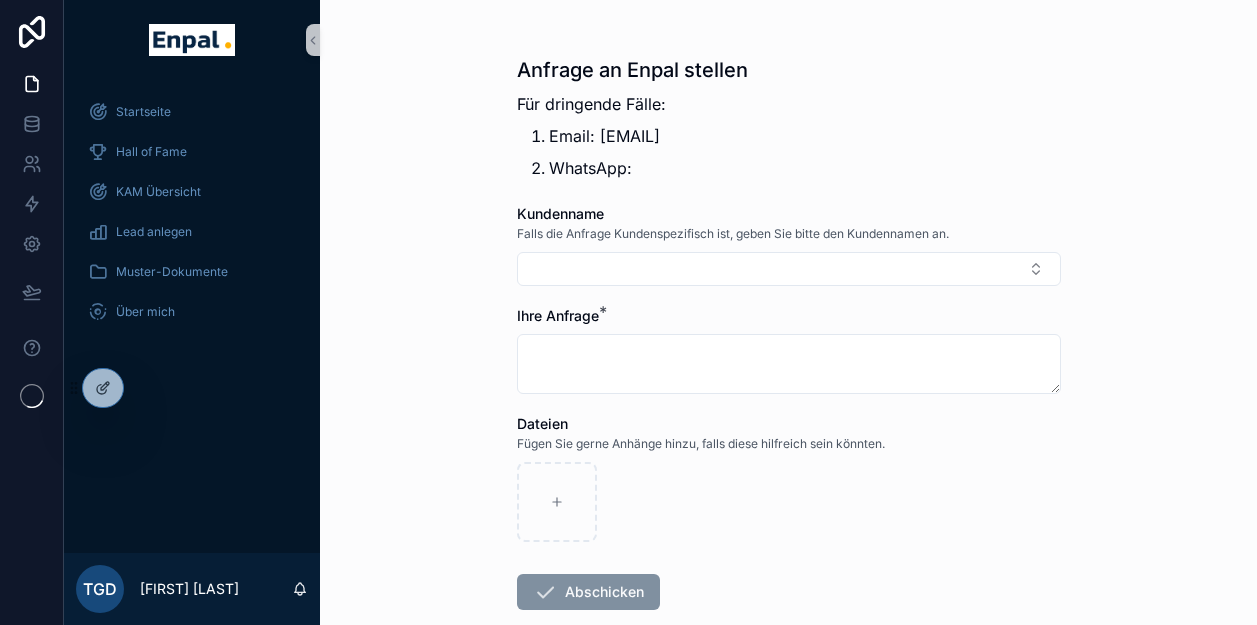 scroll, scrollTop: 0, scrollLeft: 0, axis: both 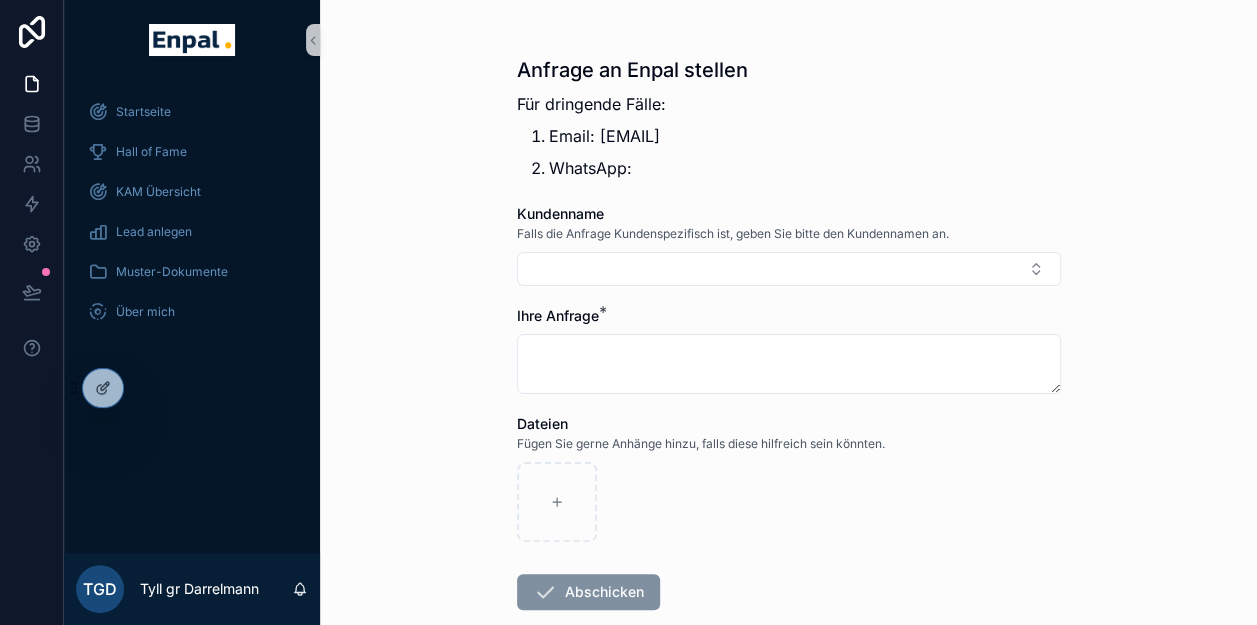 drag, startPoint x: 596, startPoint y: 132, endPoint x: 745, endPoint y: 141, distance: 149.27156 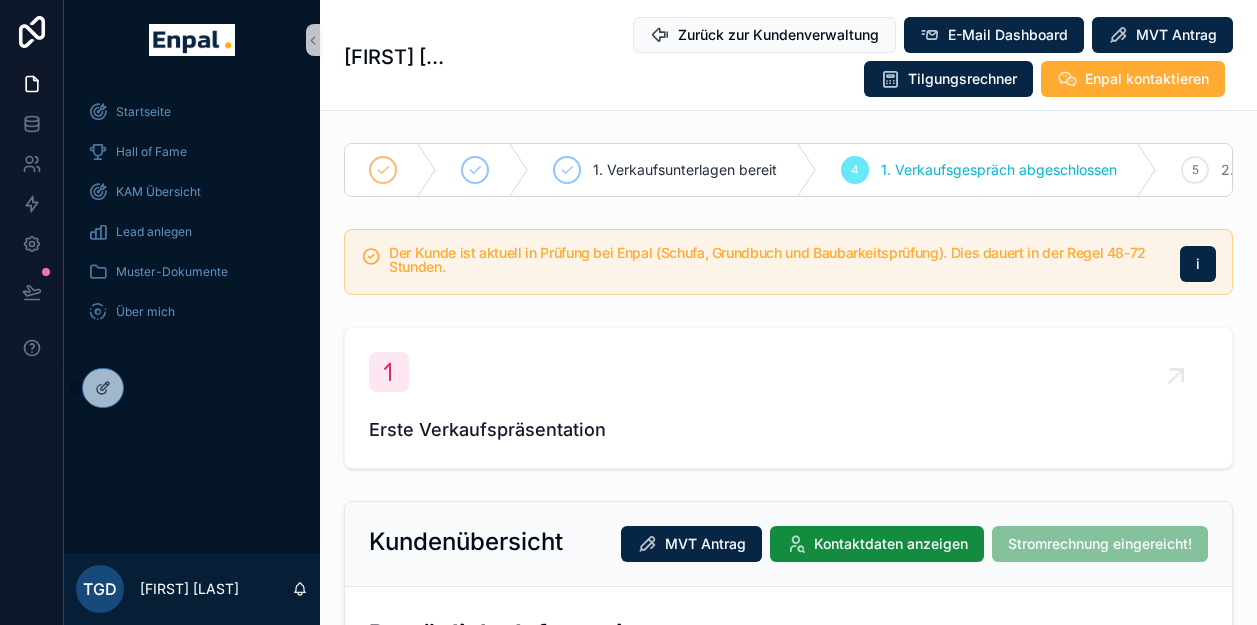 scroll, scrollTop: 0, scrollLeft: 0, axis: both 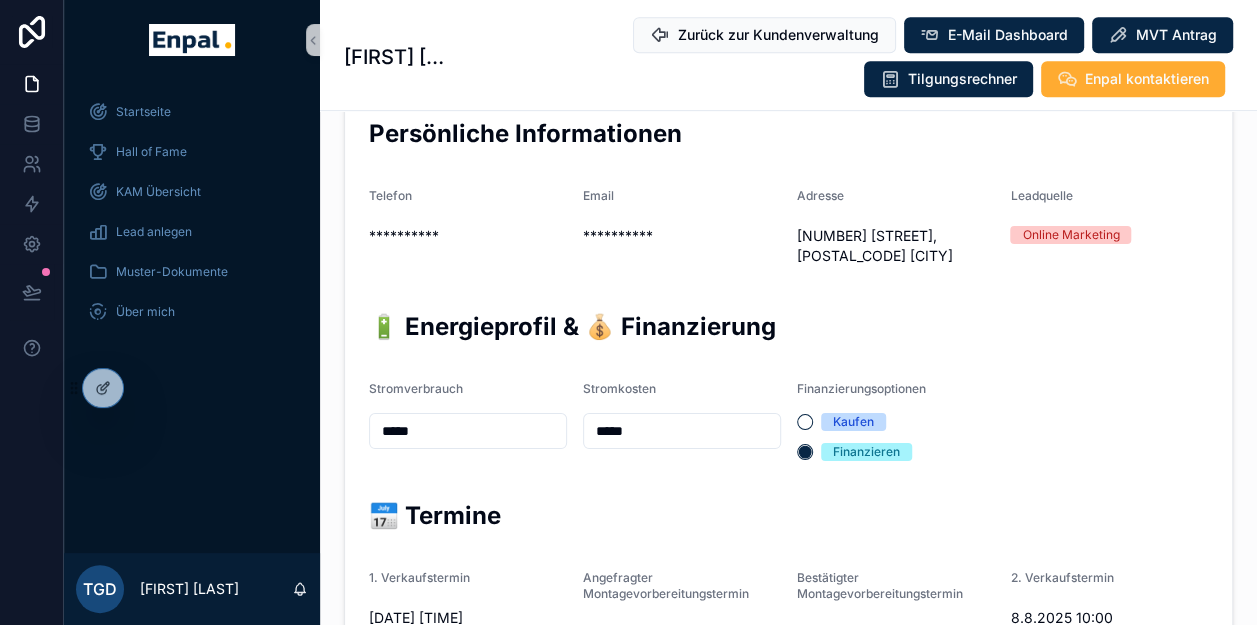drag, startPoint x: 82, startPoint y: 12, endPoint x: 523, endPoint y: 44, distance: 442.1595 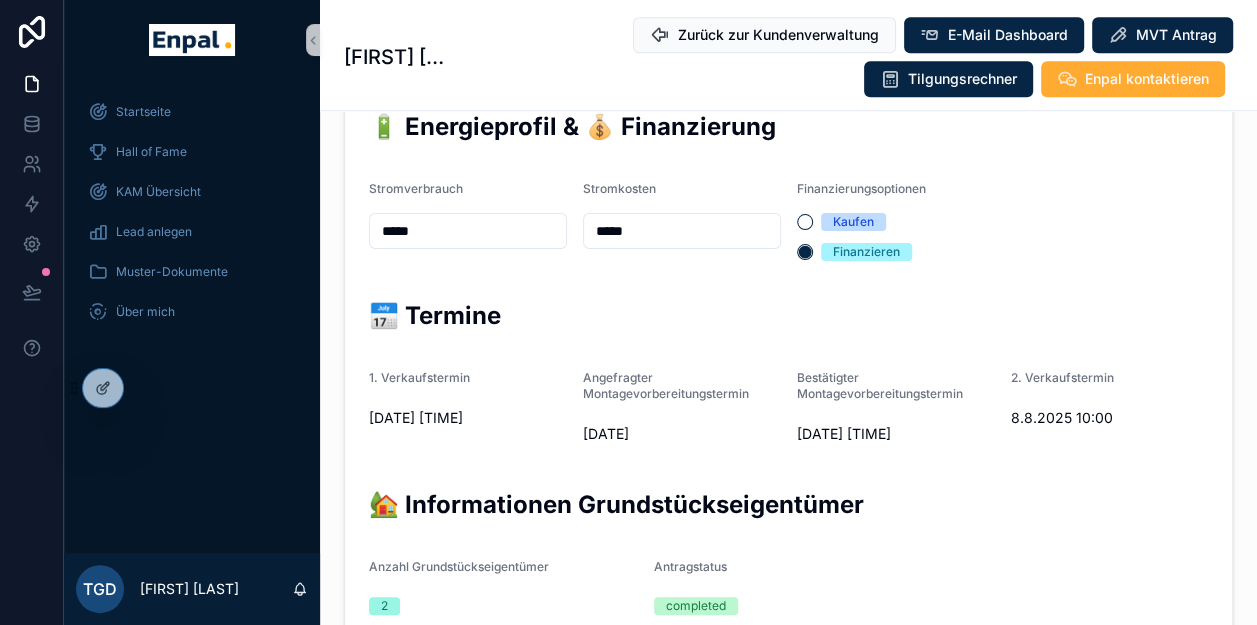 scroll, scrollTop: 600, scrollLeft: 0, axis: vertical 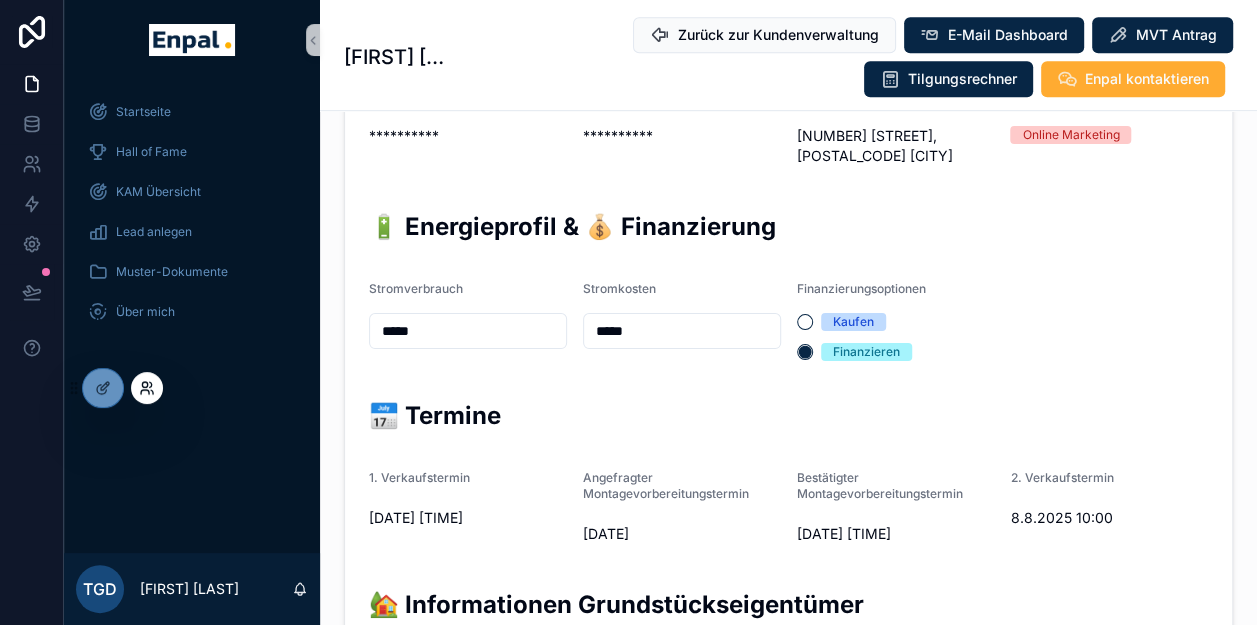 click 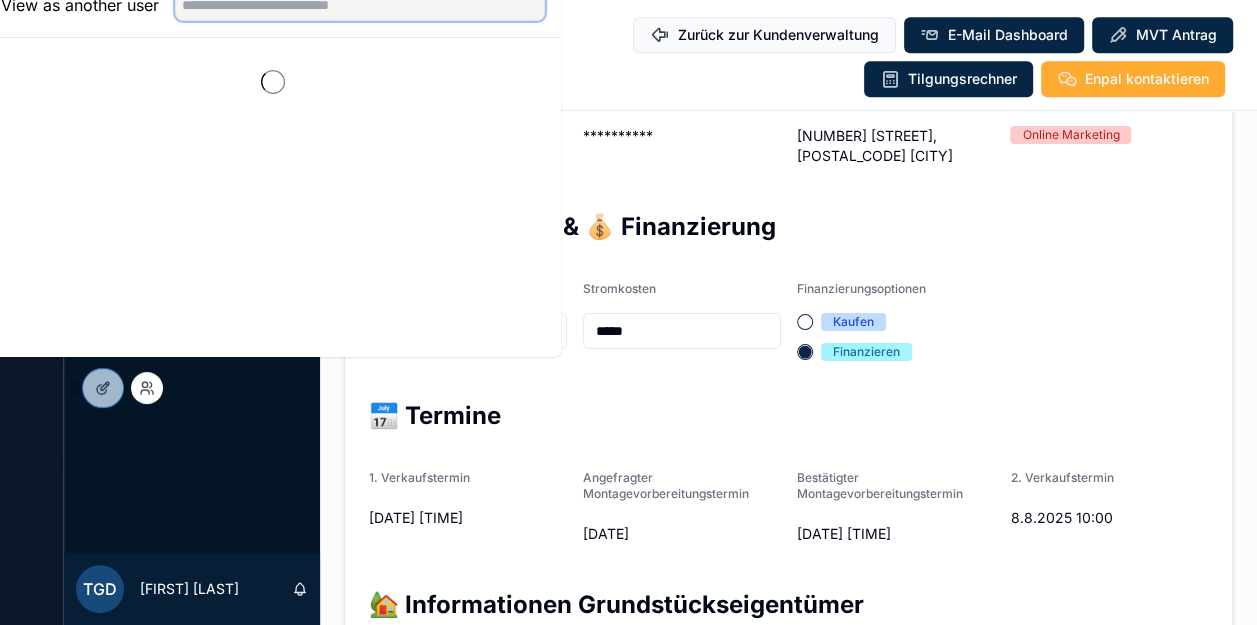 click at bounding box center (360, 5) 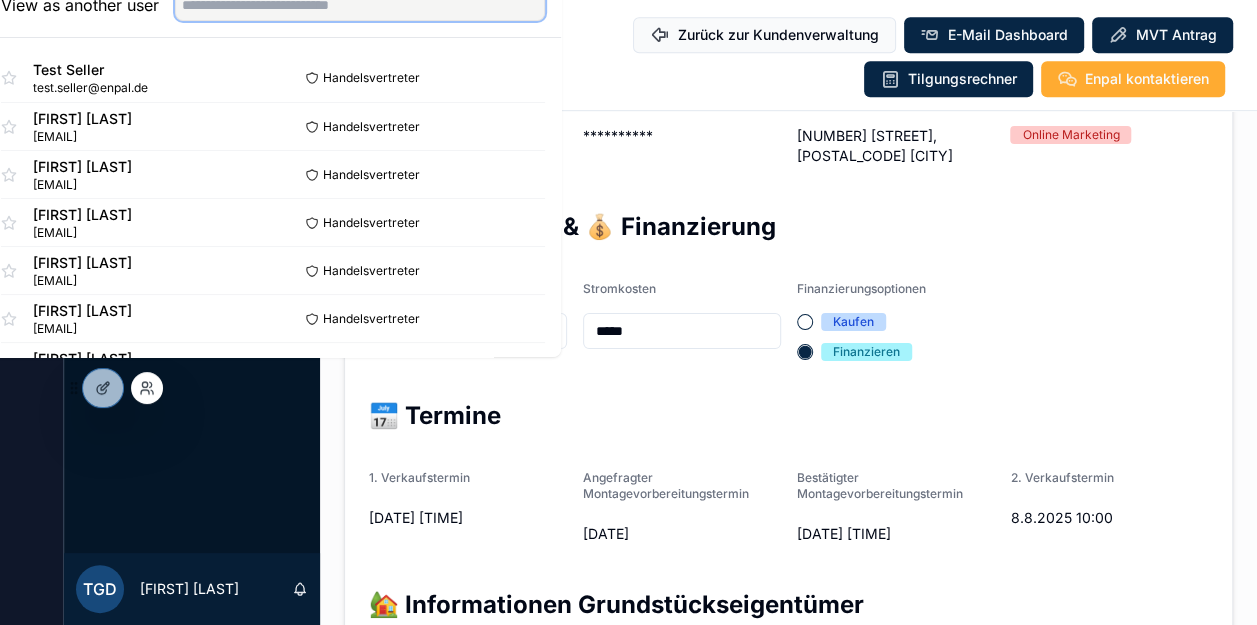 click at bounding box center (360, 5) 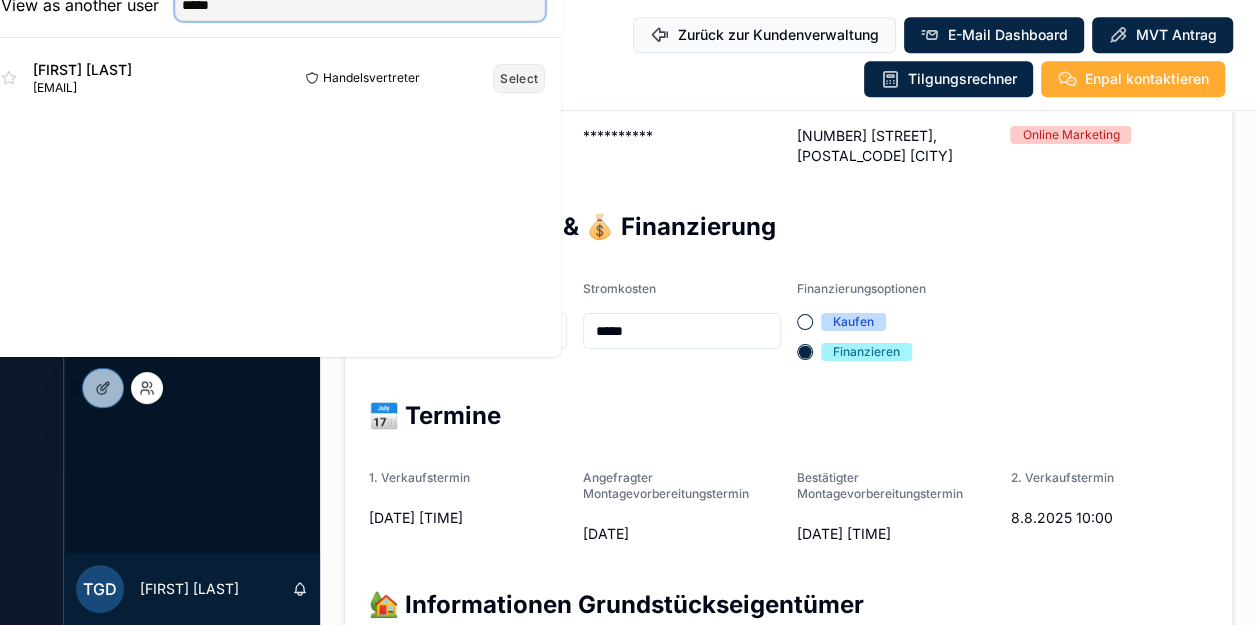 type on "*****" 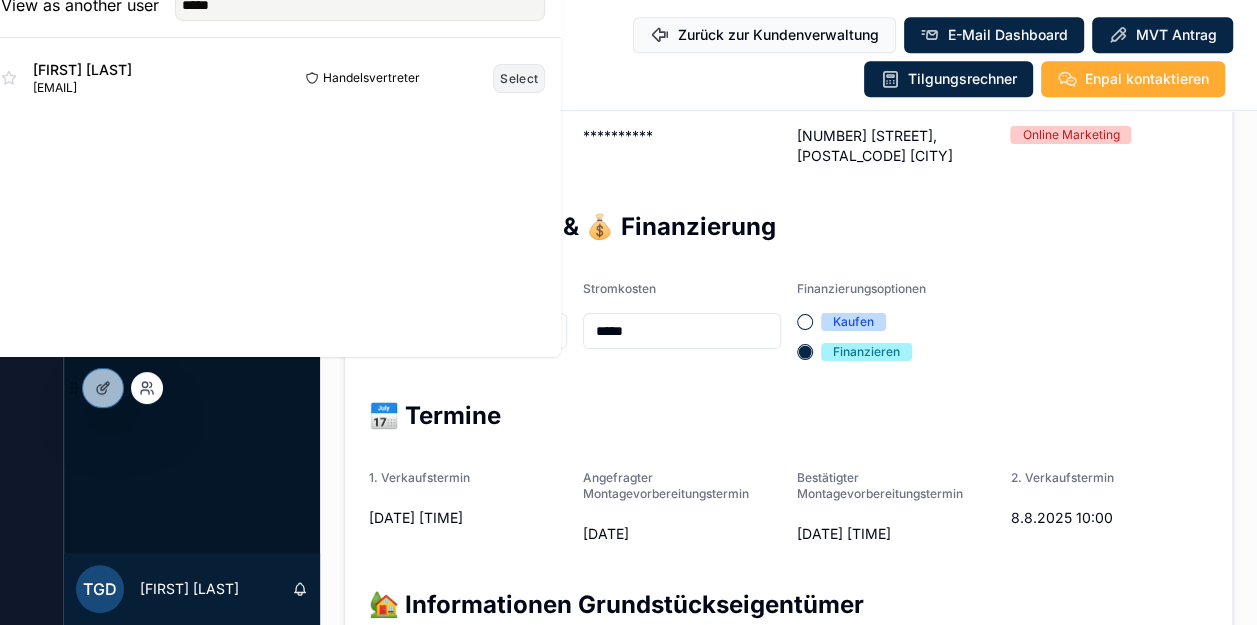click on "Select" at bounding box center (519, 78) 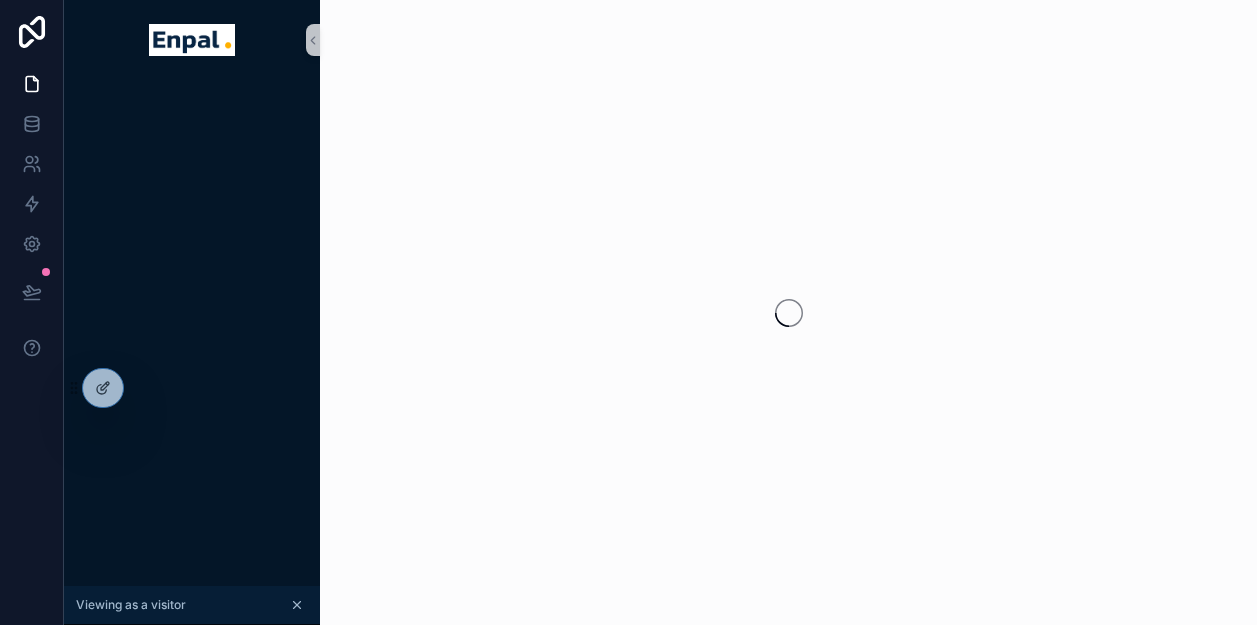 scroll, scrollTop: 0, scrollLeft: 0, axis: both 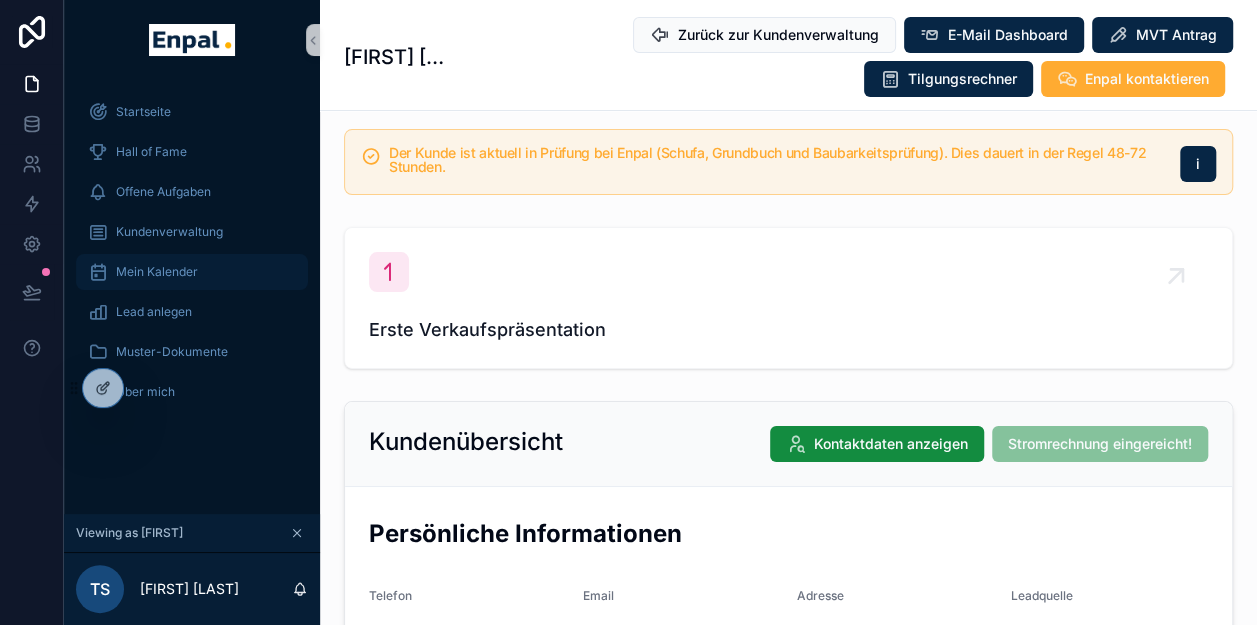 click on "Mein Kalender" at bounding box center (157, 272) 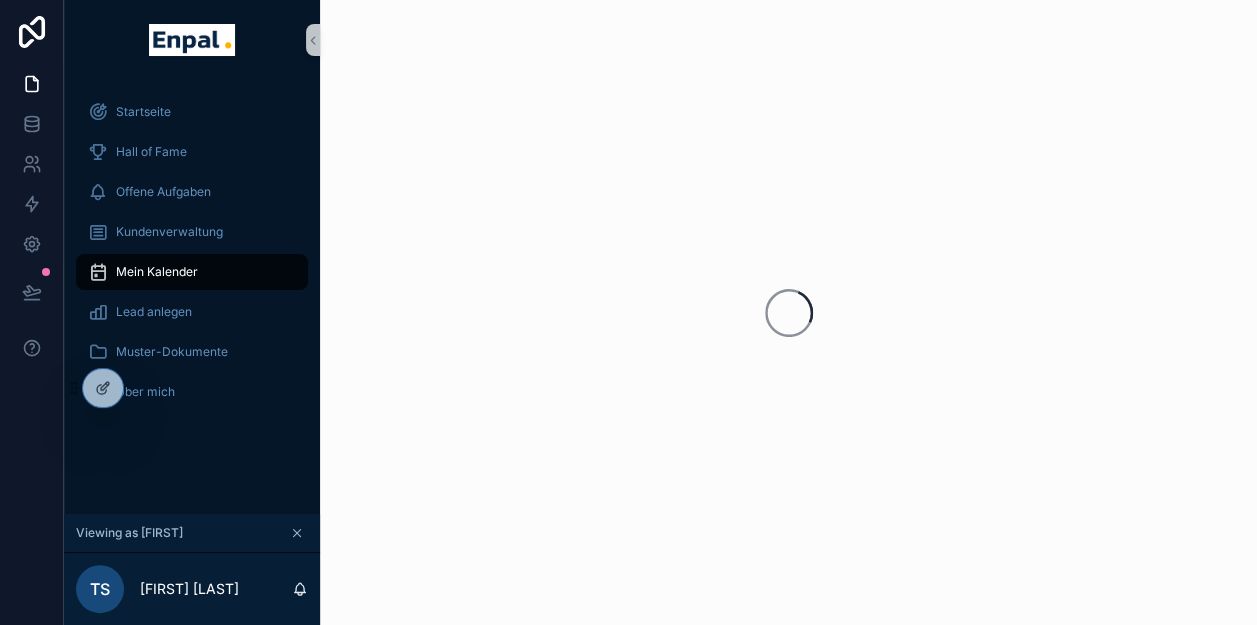 scroll, scrollTop: 0, scrollLeft: 0, axis: both 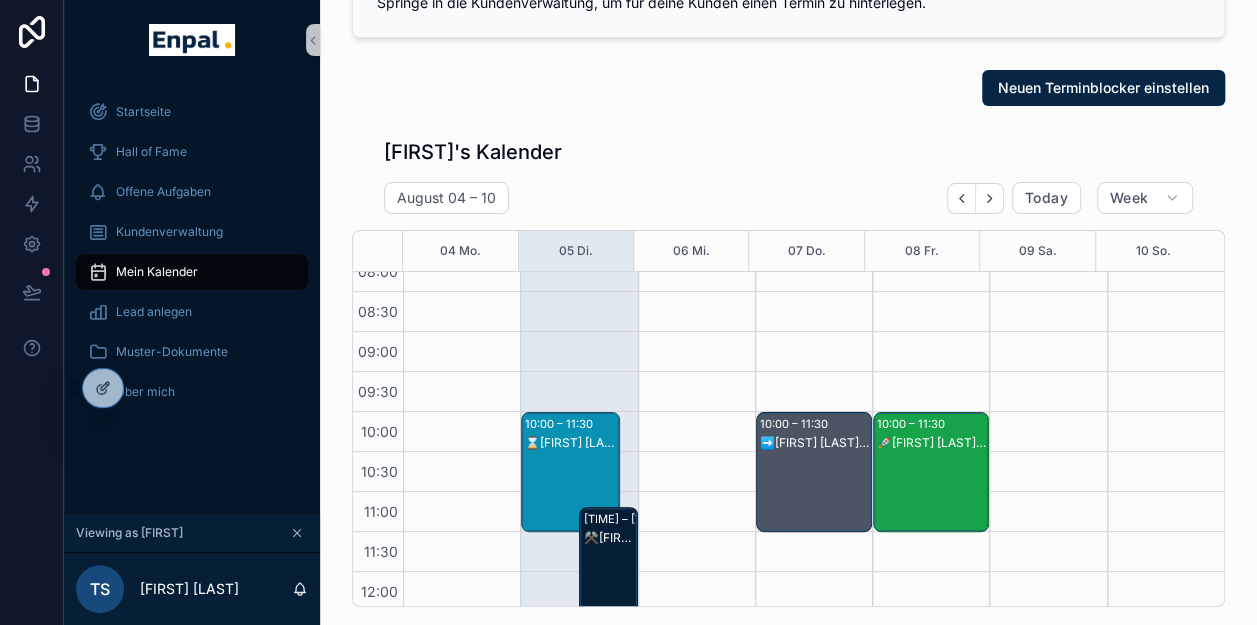 click on "➡️Josef Leinenbach - 2. VG" at bounding box center (815, 443) 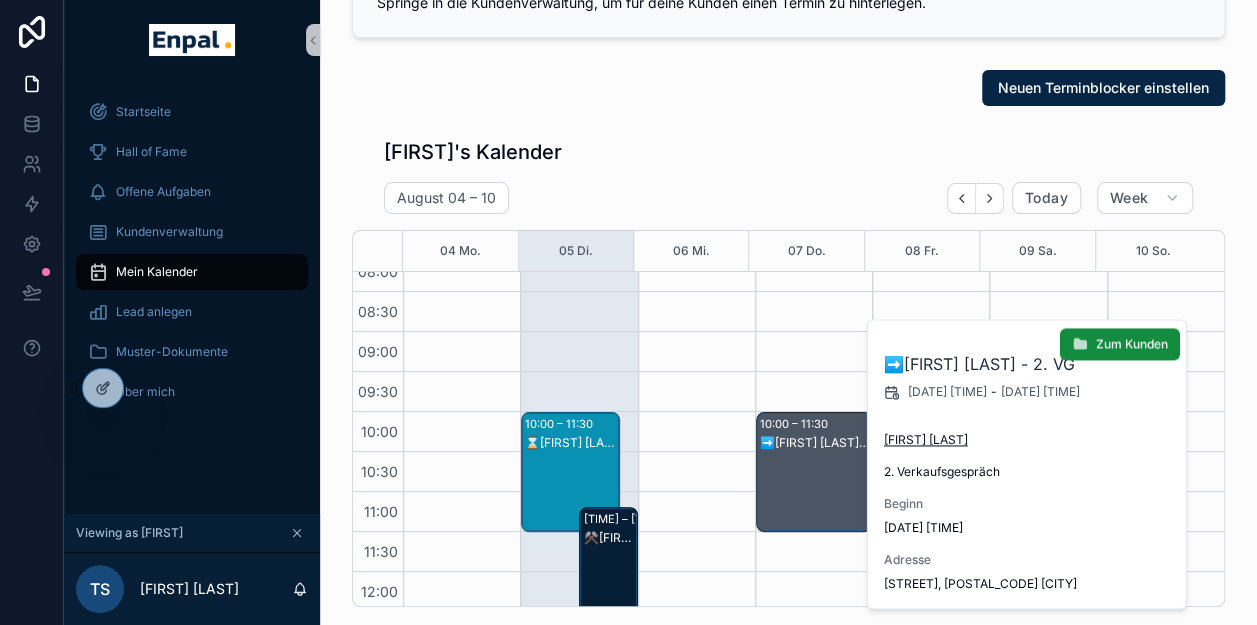 click on "[FIRST] [LAST]" at bounding box center [926, 440] 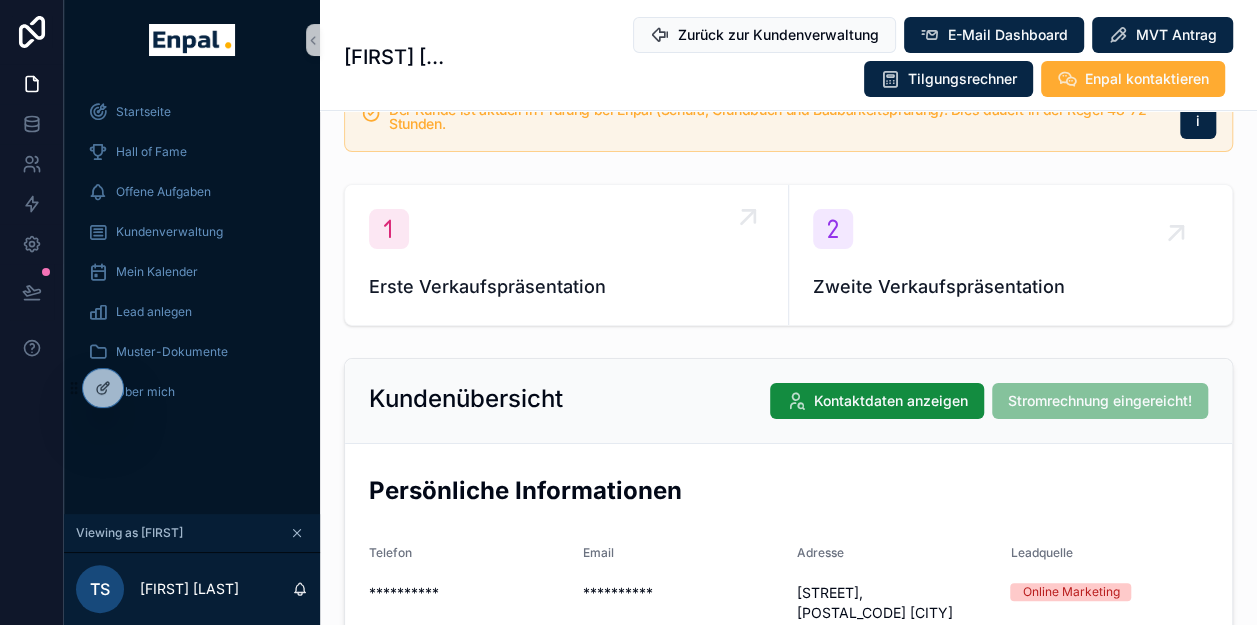 scroll, scrollTop: 100, scrollLeft: 0, axis: vertical 